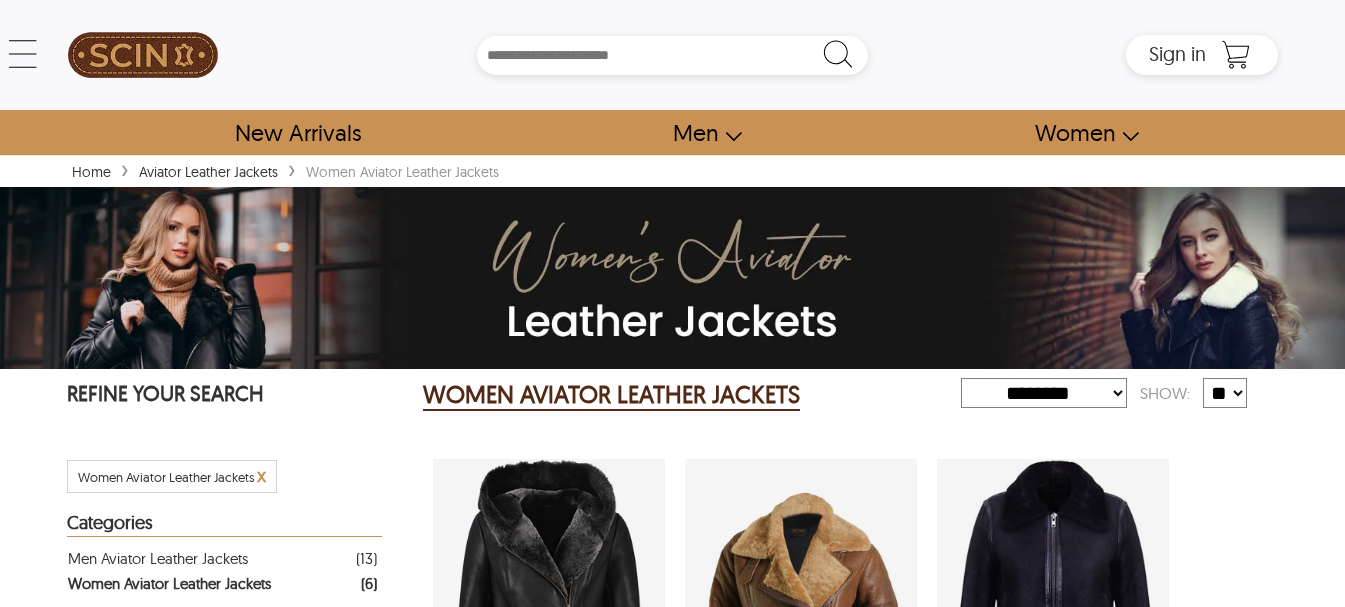 select on "********" 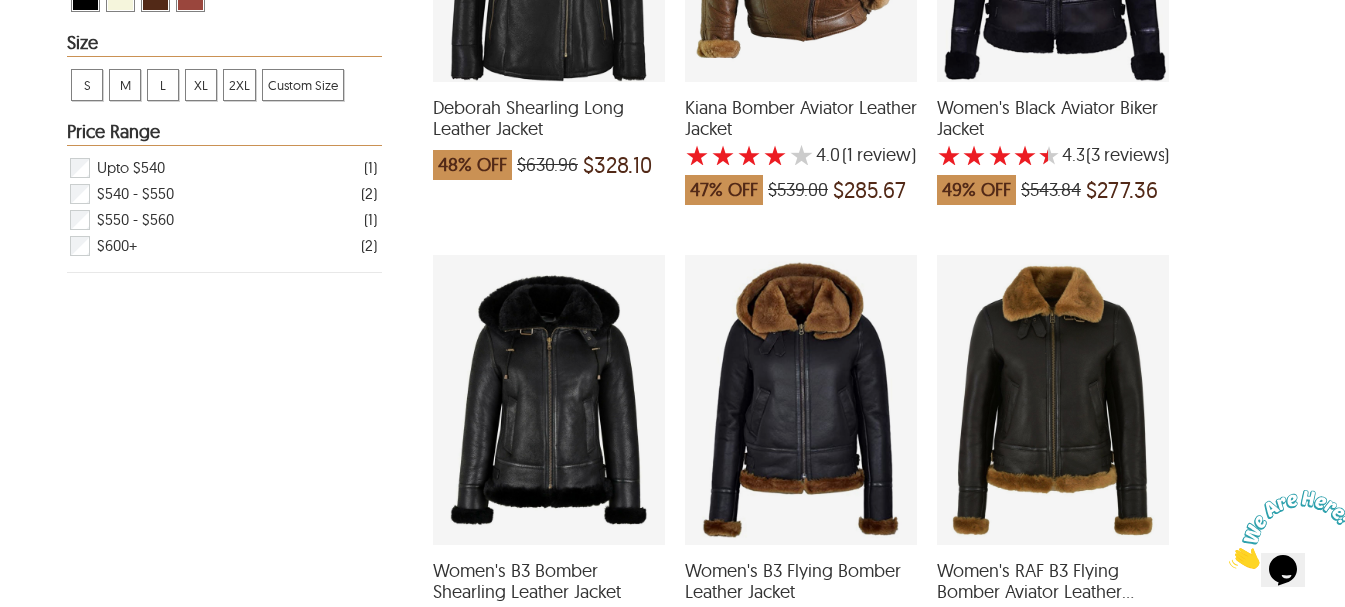 scroll, scrollTop: 0, scrollLeft: 0, axis: both 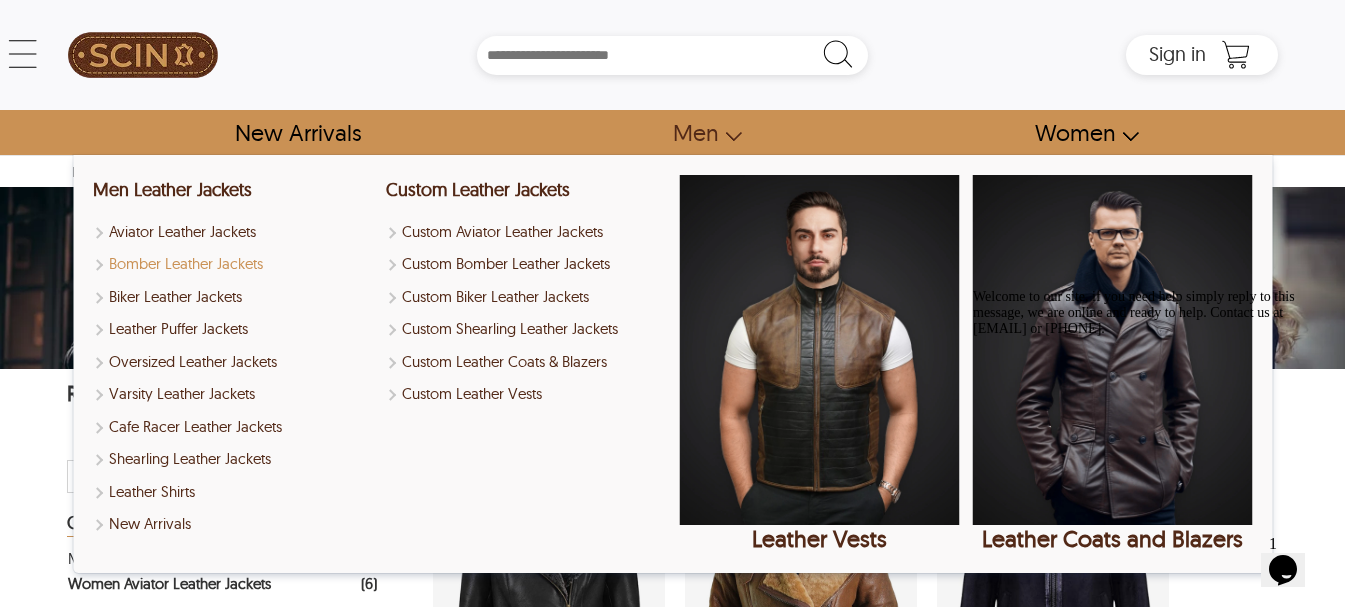 click on "Bomber Leather Jackets" at bounding box center [233, 264] 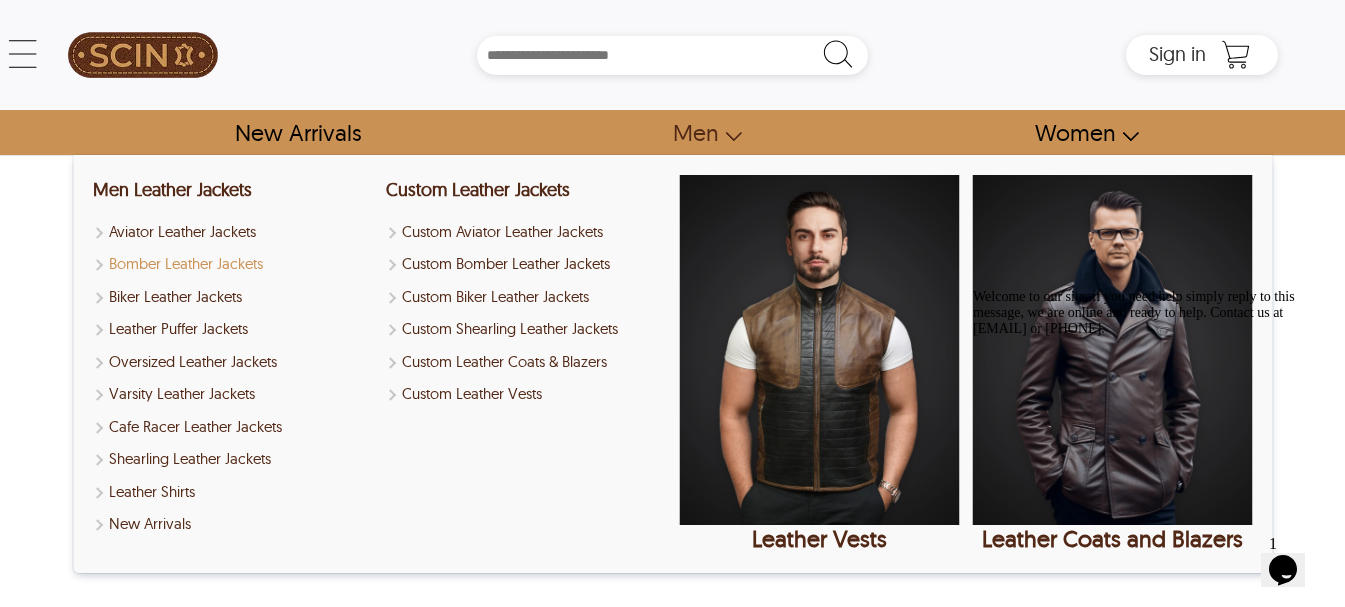 select on "********" 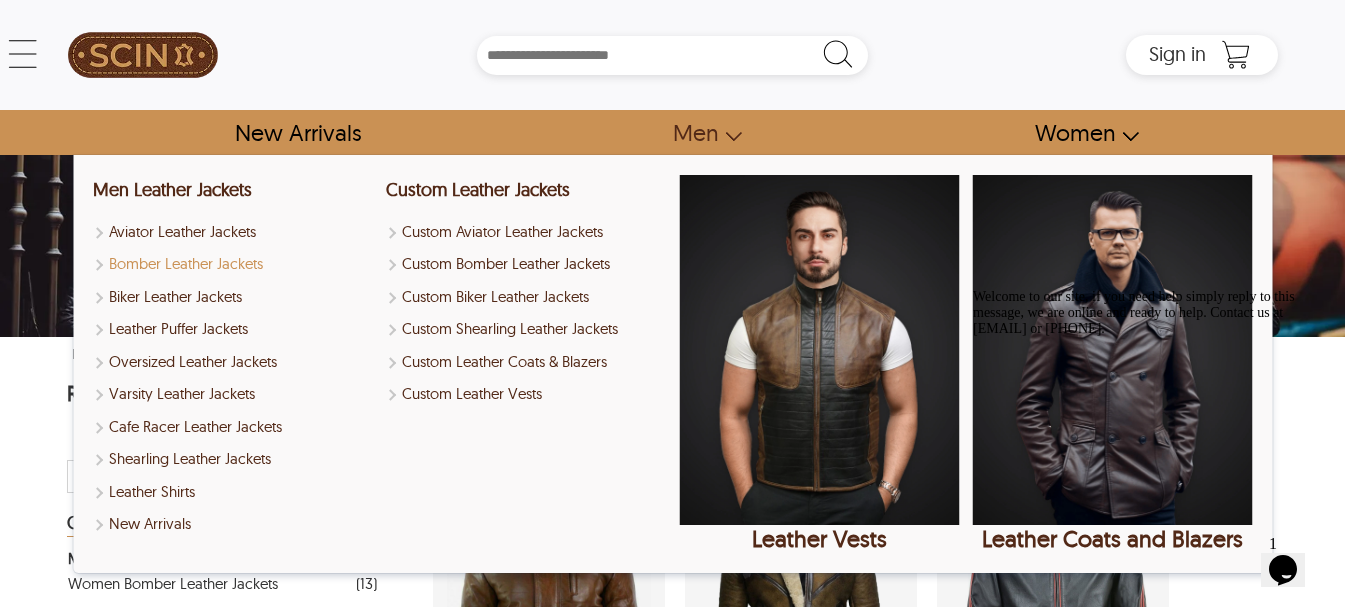 click on "Bomber Leather Jackets" at bounding box center [233, 264] 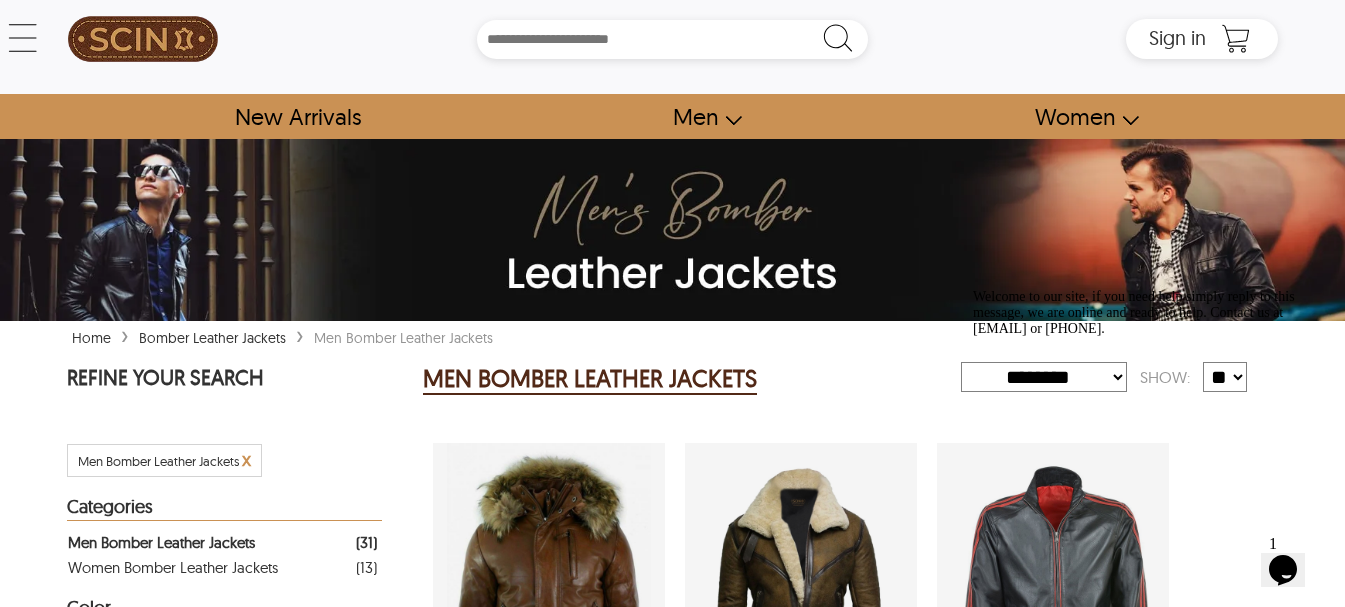scroll, scrollTop: 0, scrollLeft: 0, axis: both 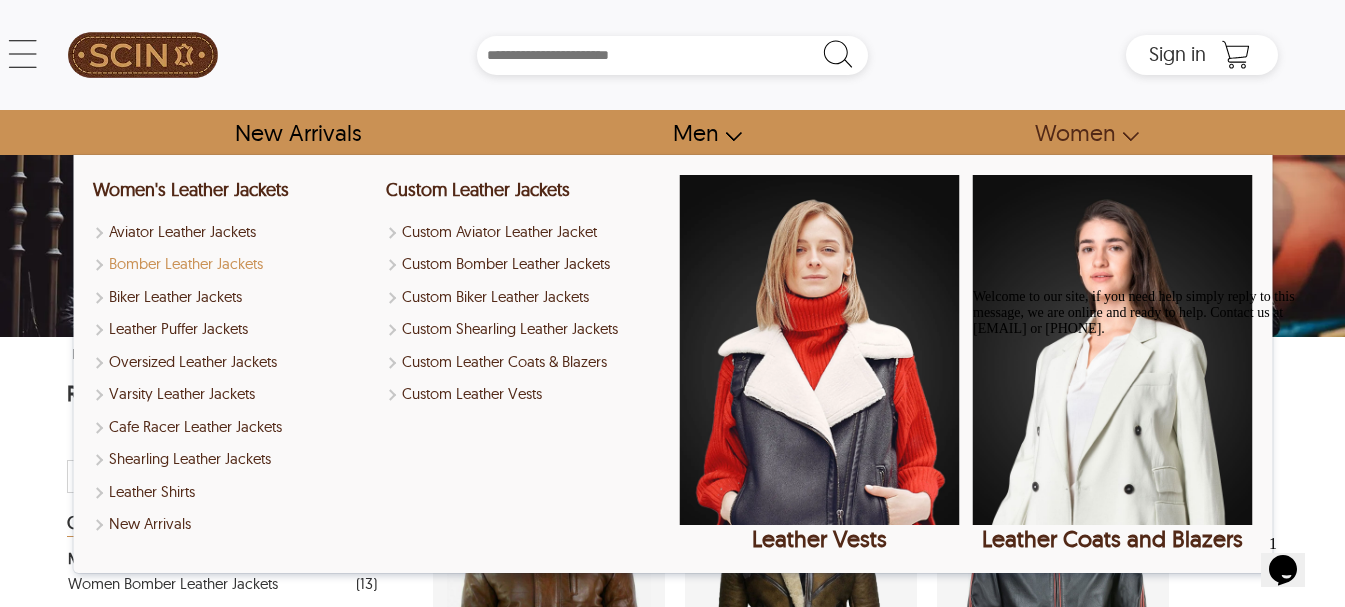 click on "Bomber Leather Jackets" at bounding box center (233, 264) 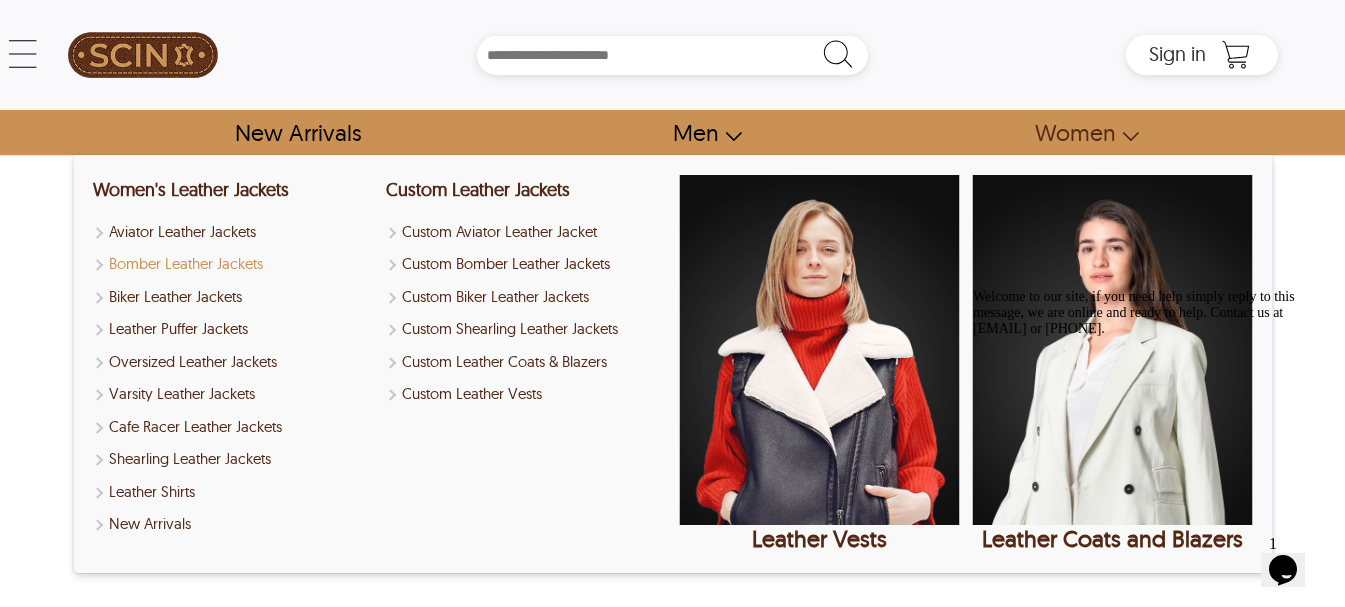 select on "********" 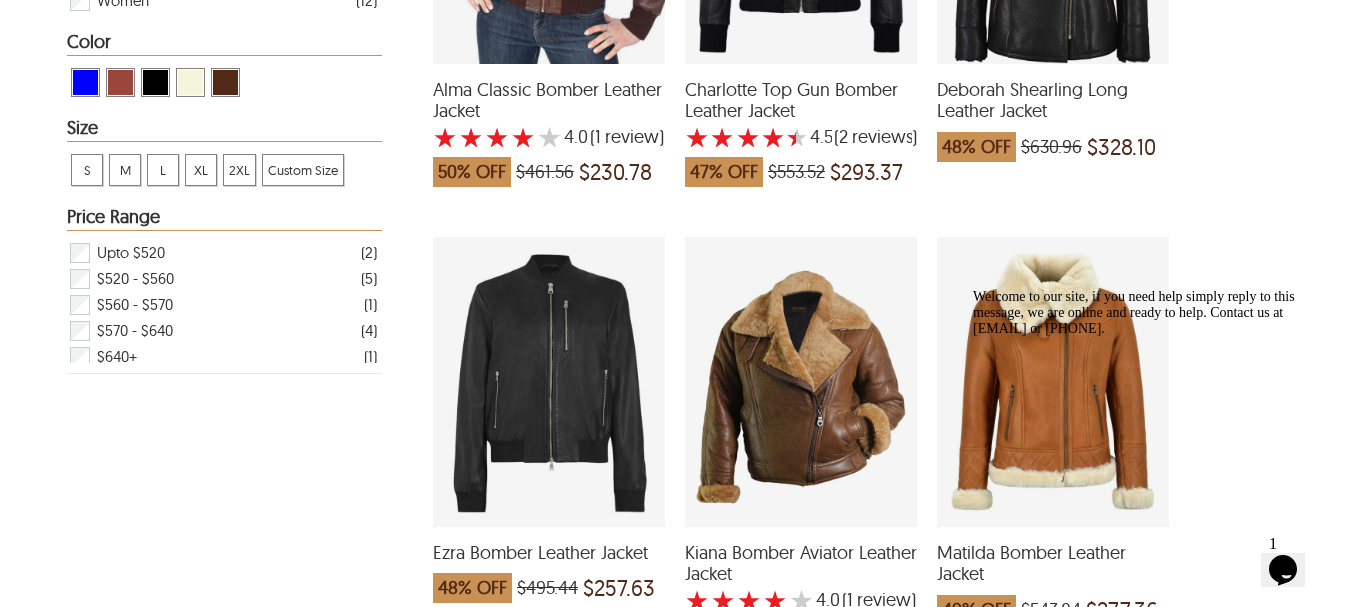 scroll, scrollTop: 667, scrollLeft: 0, axis: vertical 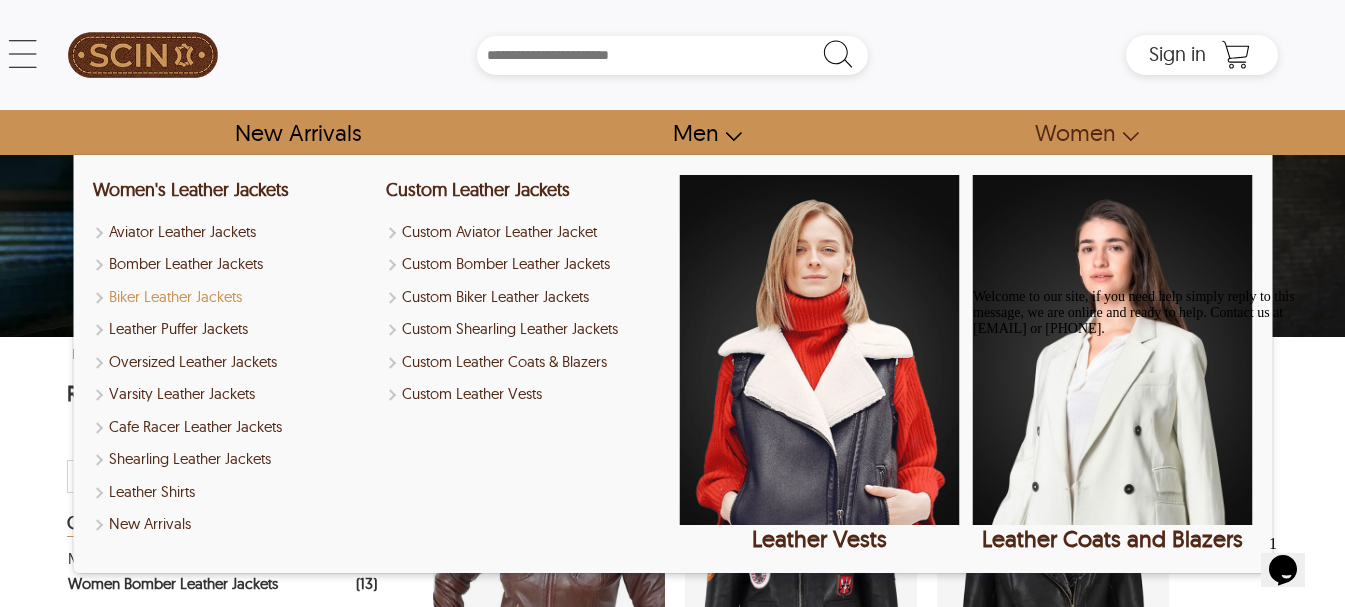 click on "Biker Leather Jackets" at bounding box center (233, 297) 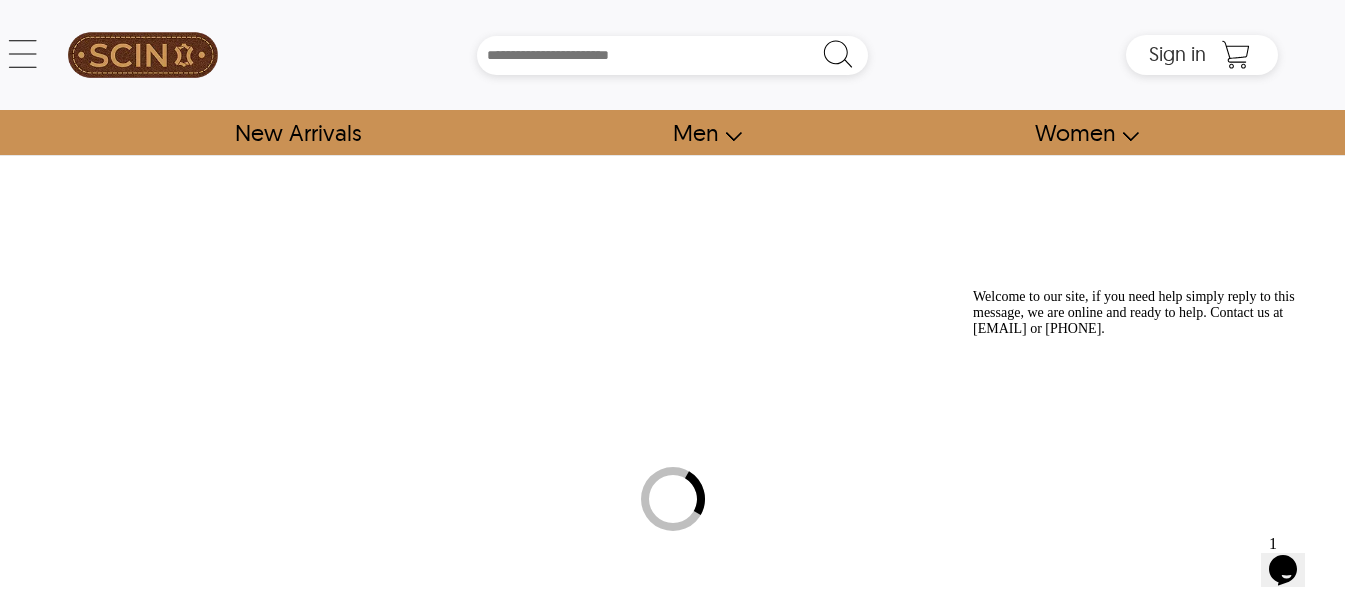 select on "********" 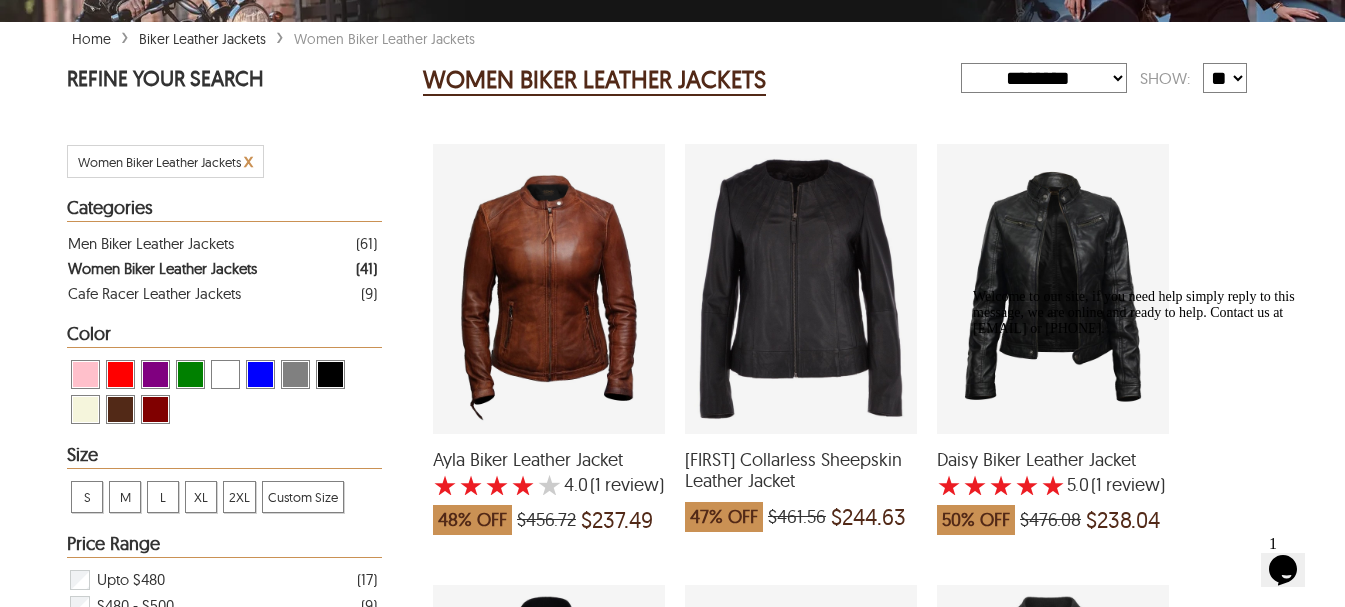scroll, scrollTop: 333, scrollLeft: 0, axis: vertical 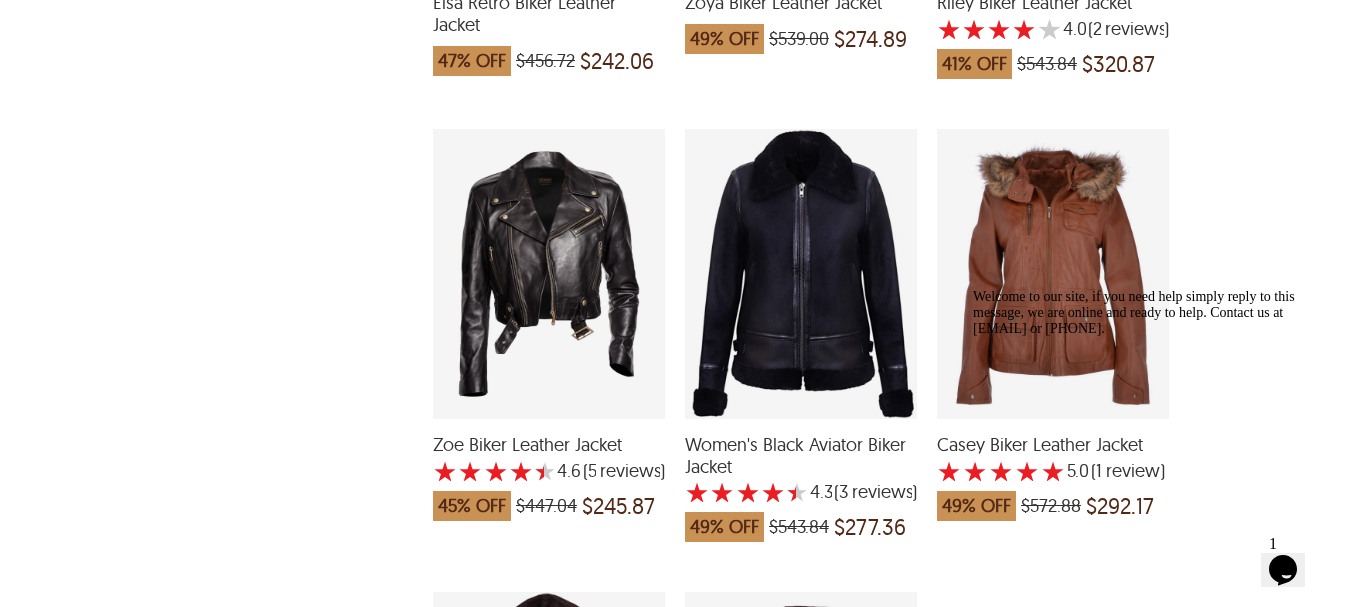 drag, startPoint x: 568, startPoint y: 221, endPoint x: 578, endPoint y: 224, distance: 10.440307 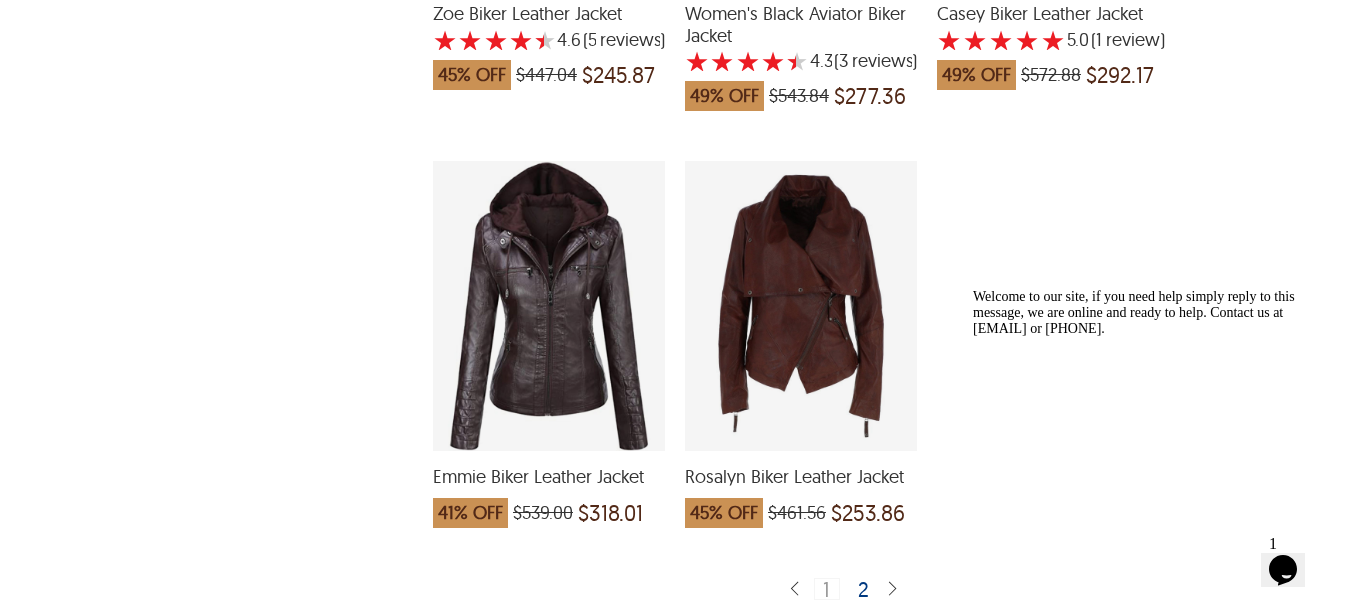 scroll, scrollTop: 4832, scrollLeft: 0, axis: vertical 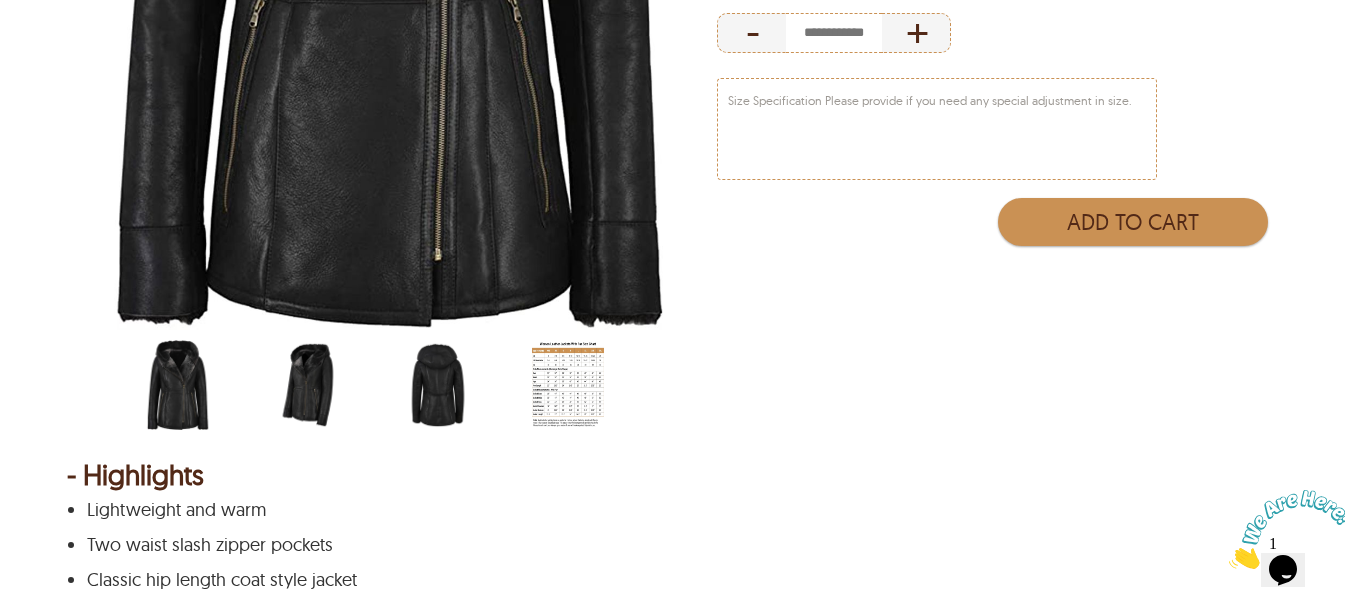click at bounding box center [308, 385] 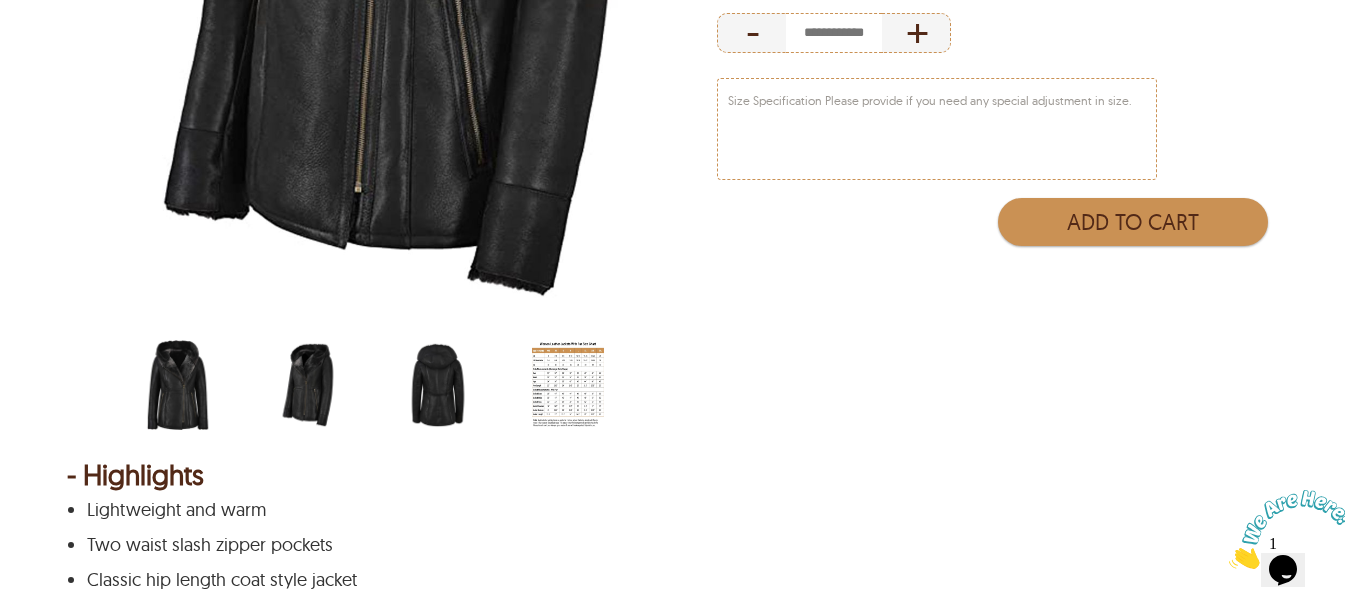 click at bounding box center (438, 385) 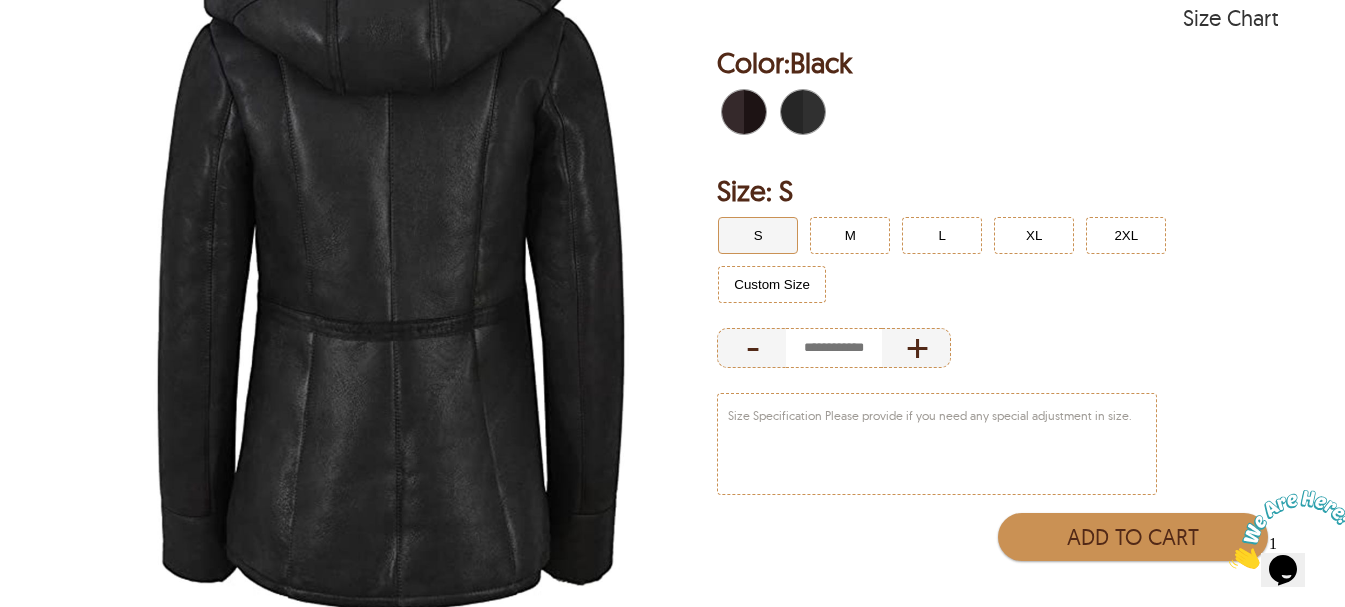 scroll, scrollTop: 0, scrollLeft: 0, axis: both 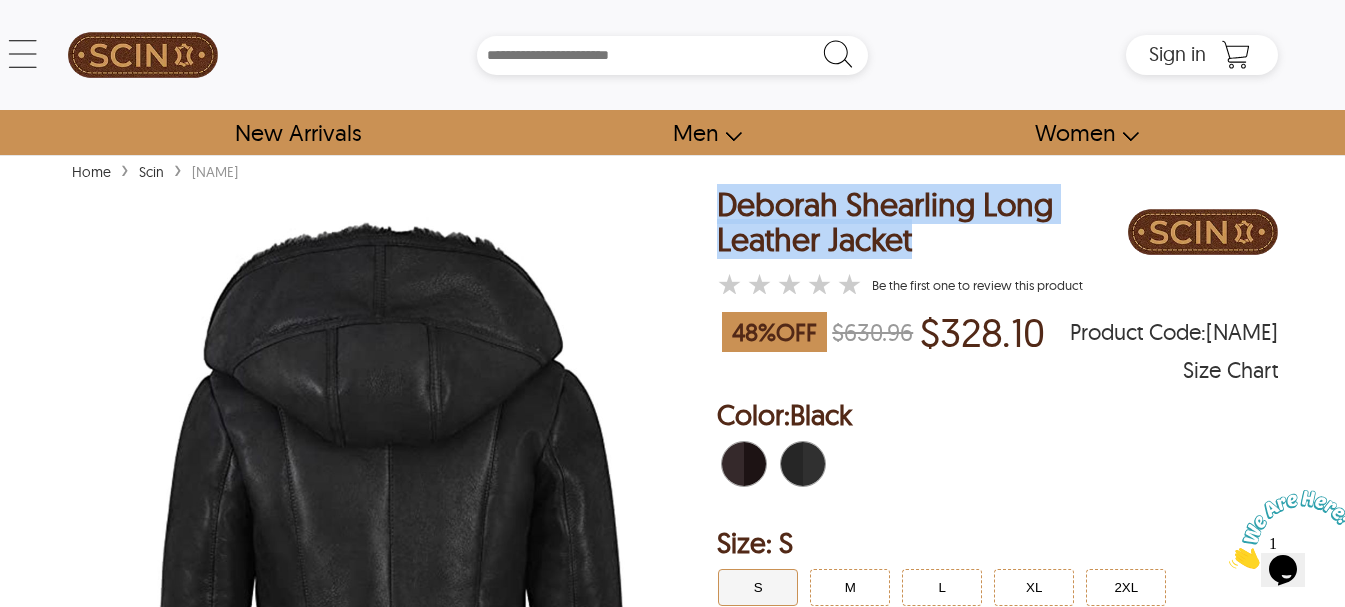 drag, startPoint x: 959, startPoint y: 240, endPoint x: 718, endPoint y: 200, distance: 244.29695 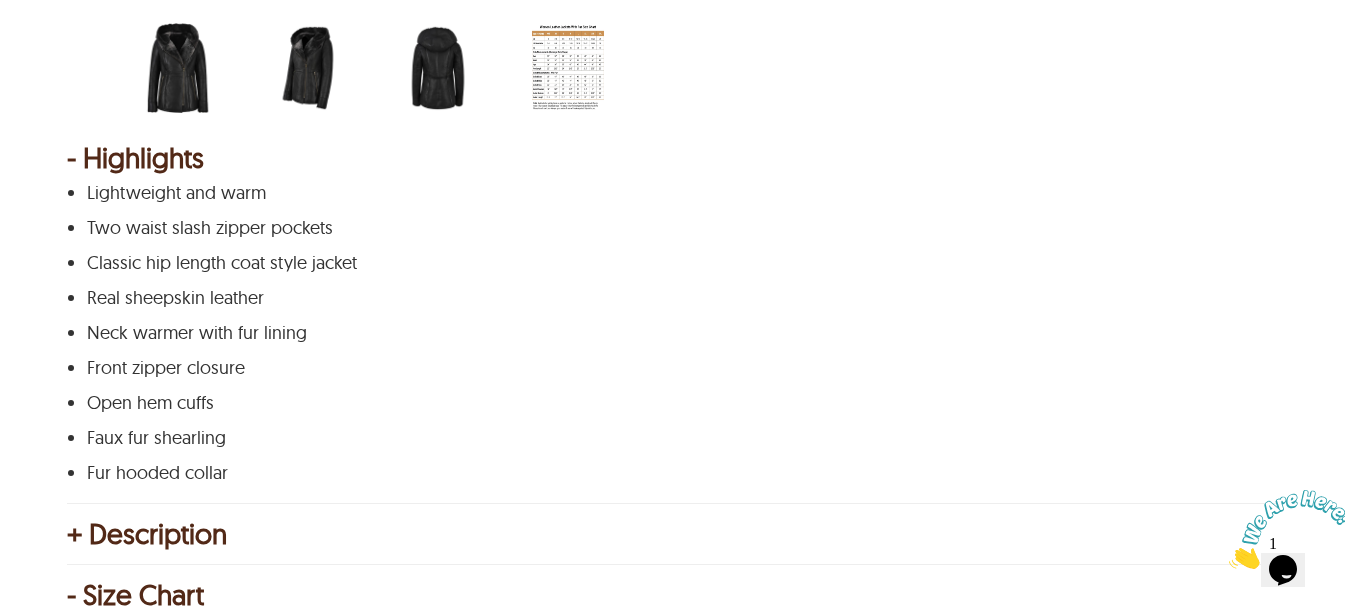 scroll, scrollTop: 1000, scrollLeft: 0, axis: vertical 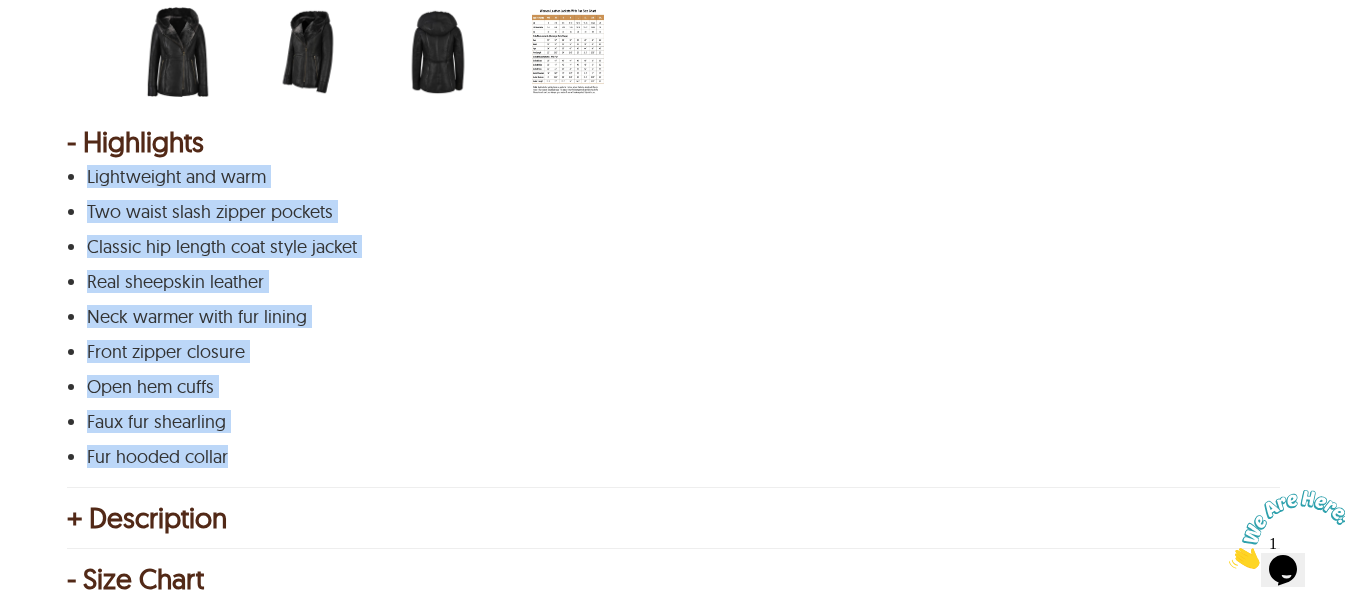 drag, startPoint x: 247, startPoint y: 449, endPoint x: 74, endPoint y: 160, distance: 336.8234 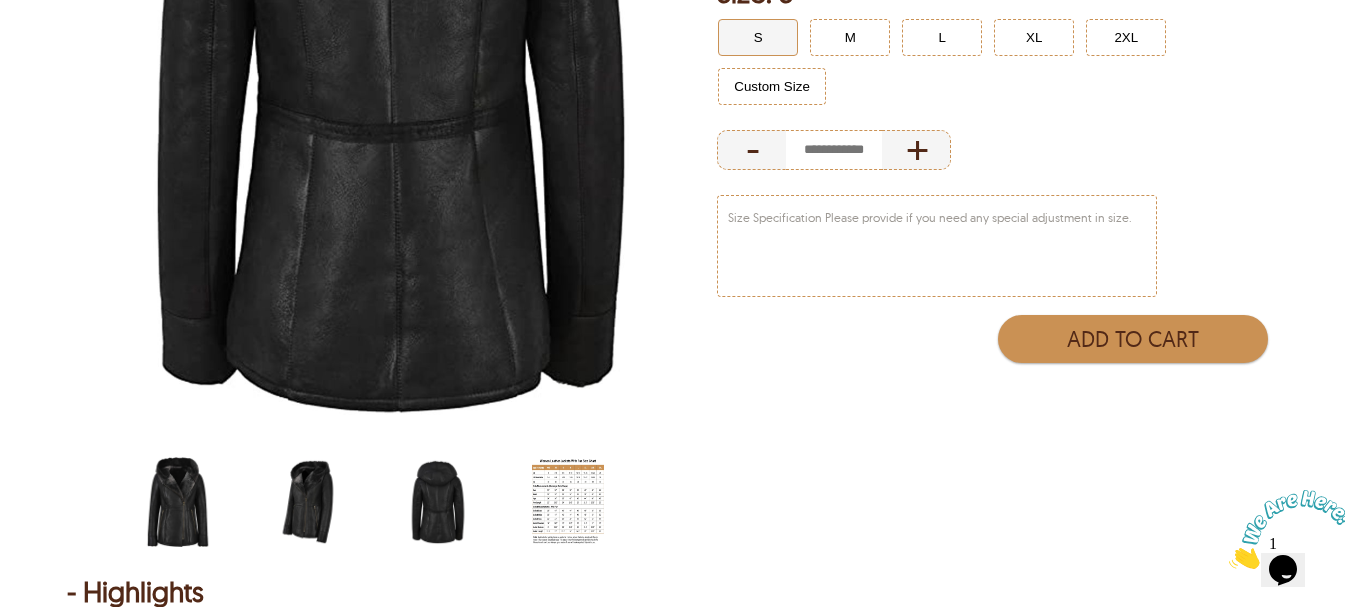 scroll, scrollTop: 333, scrollLeft: 0, axis: vertical 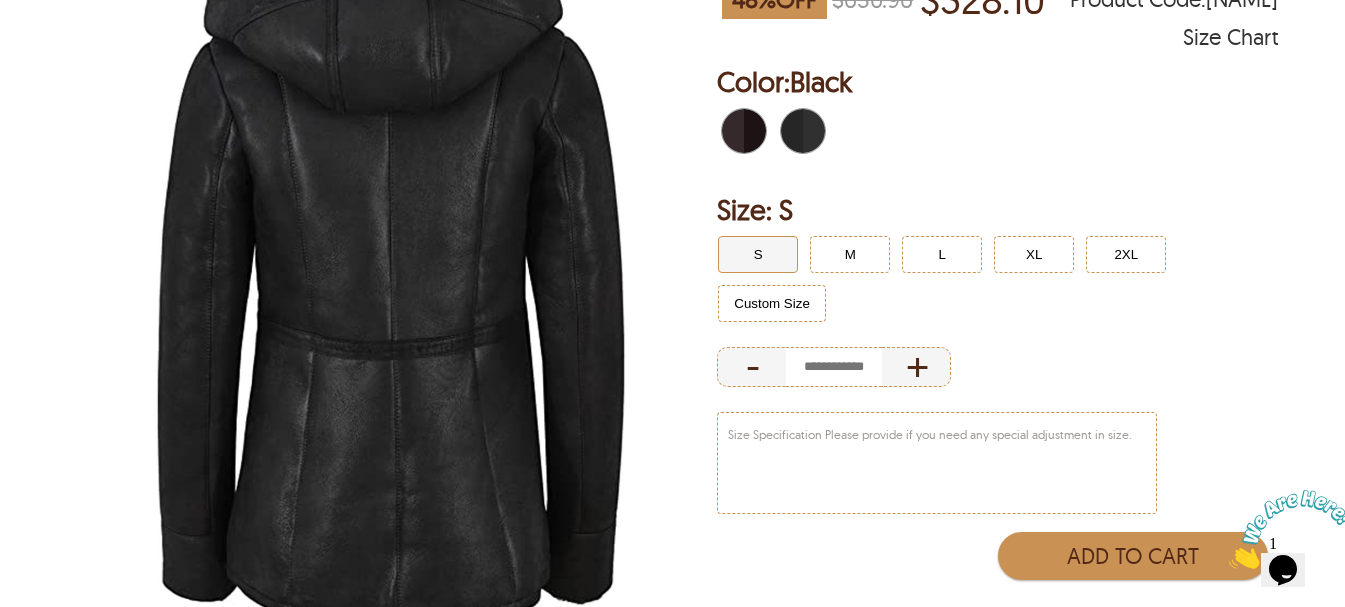 click at bounding box center [809, 131] 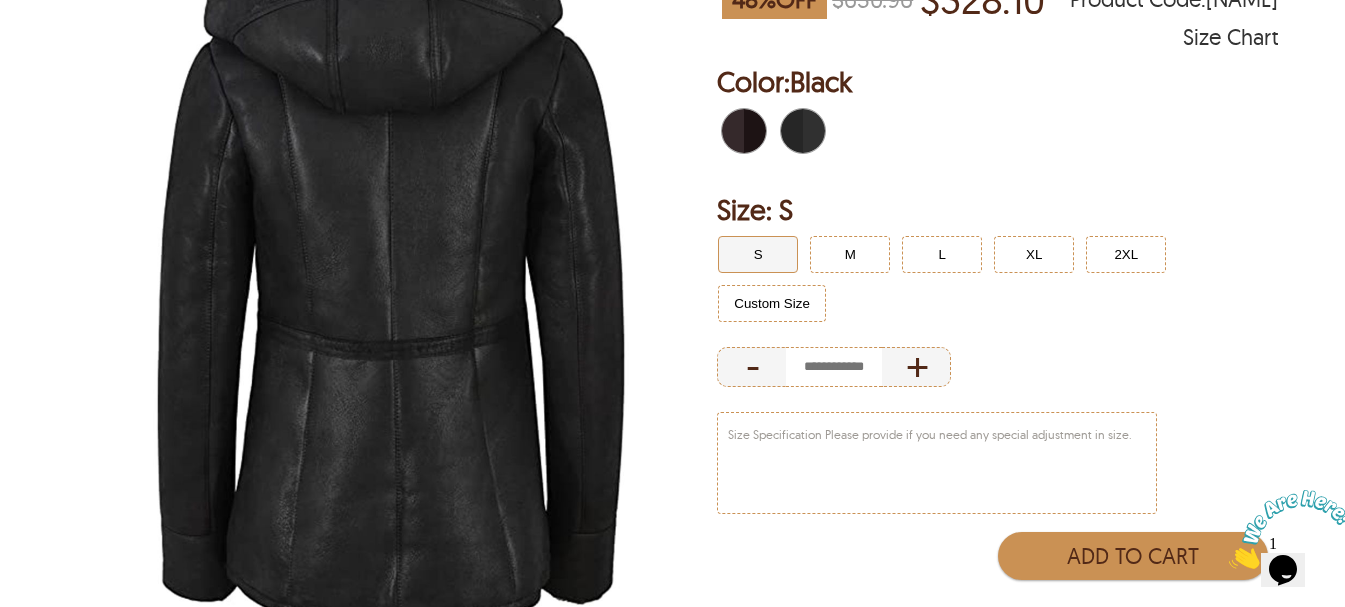 click at bounding box center (733, 131) 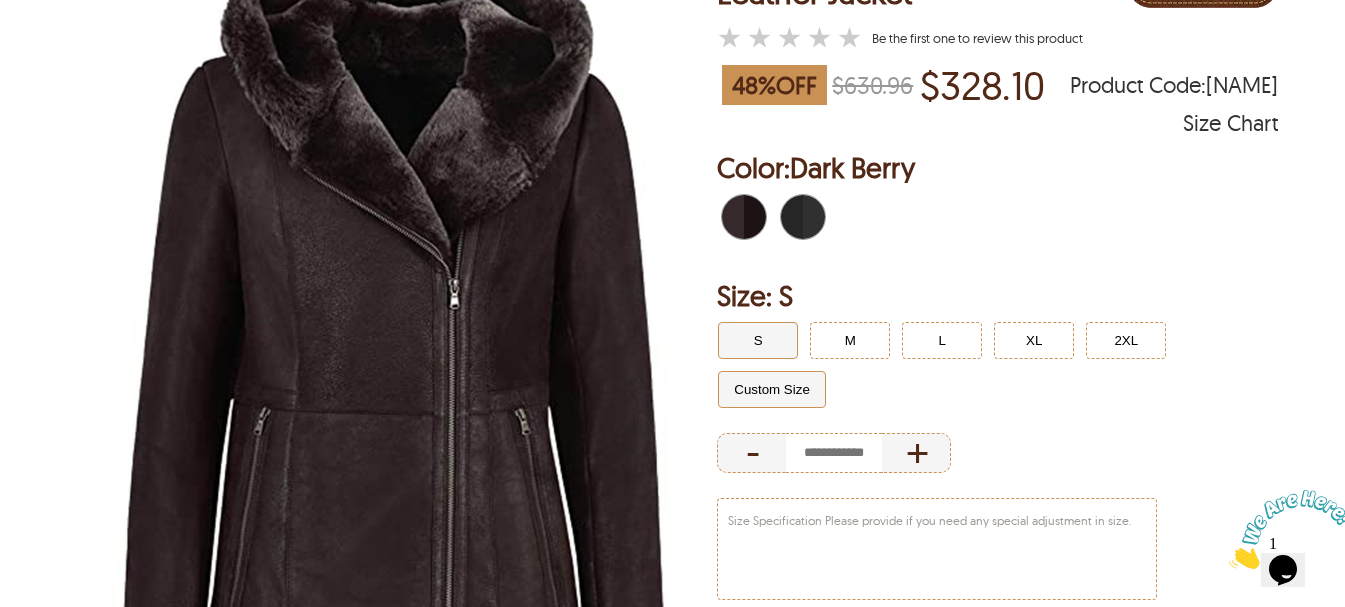 scroll, scrollTop: 0, scrollLeft: 0, axis: both 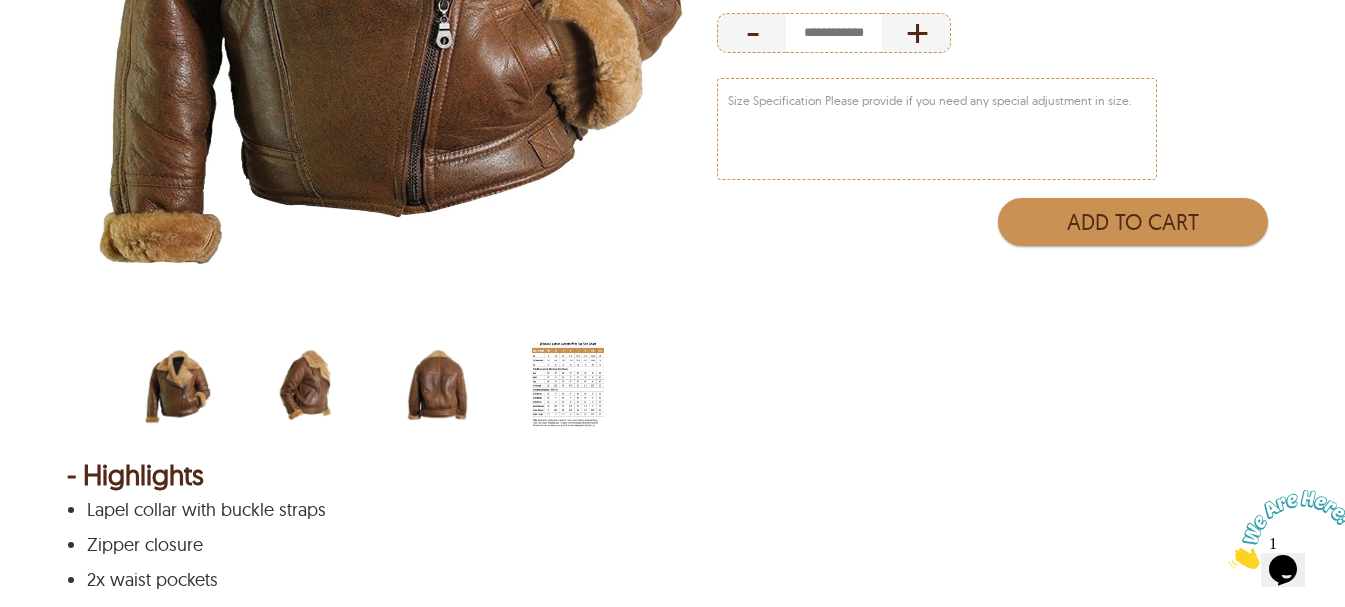 click at bounding box center (308, 385) 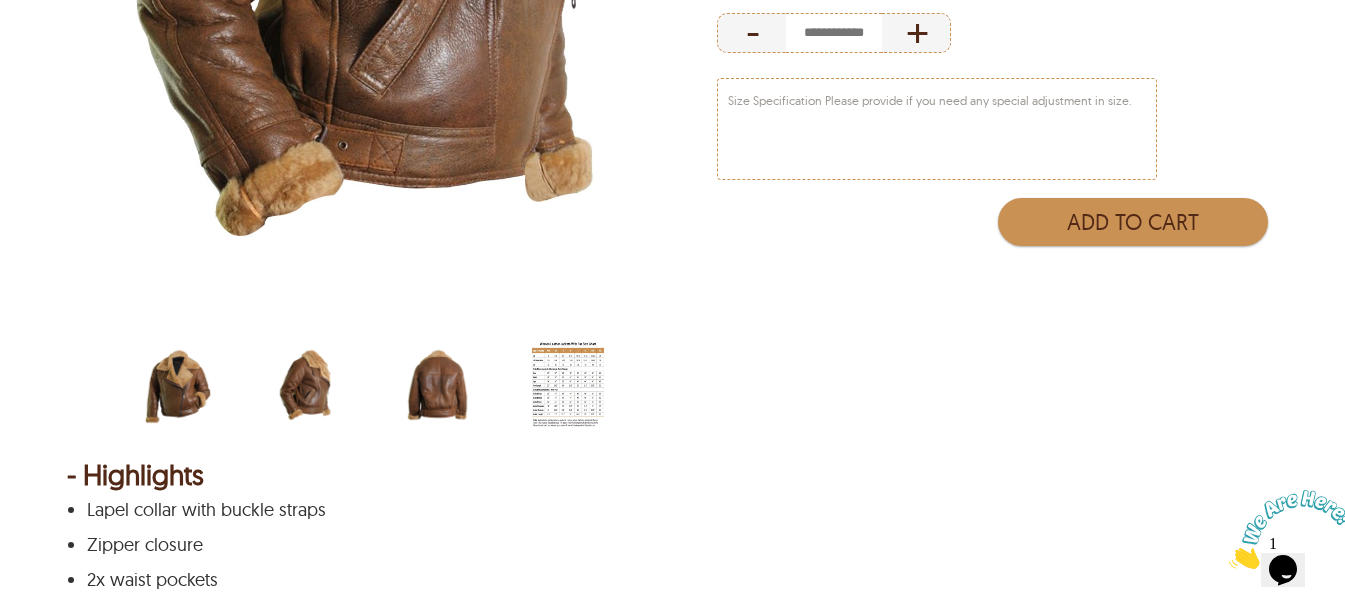 click at bounding box center (438, 385) 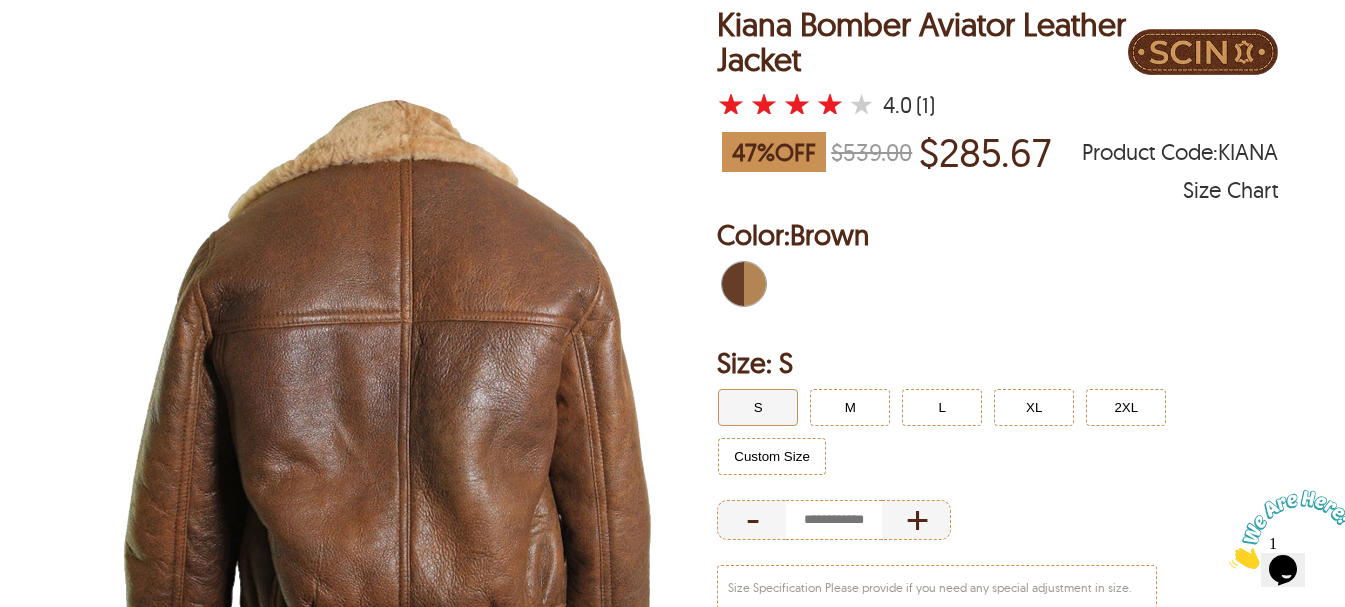 scroll, scrollTop: 0, scrollLeft: 0, axis: both 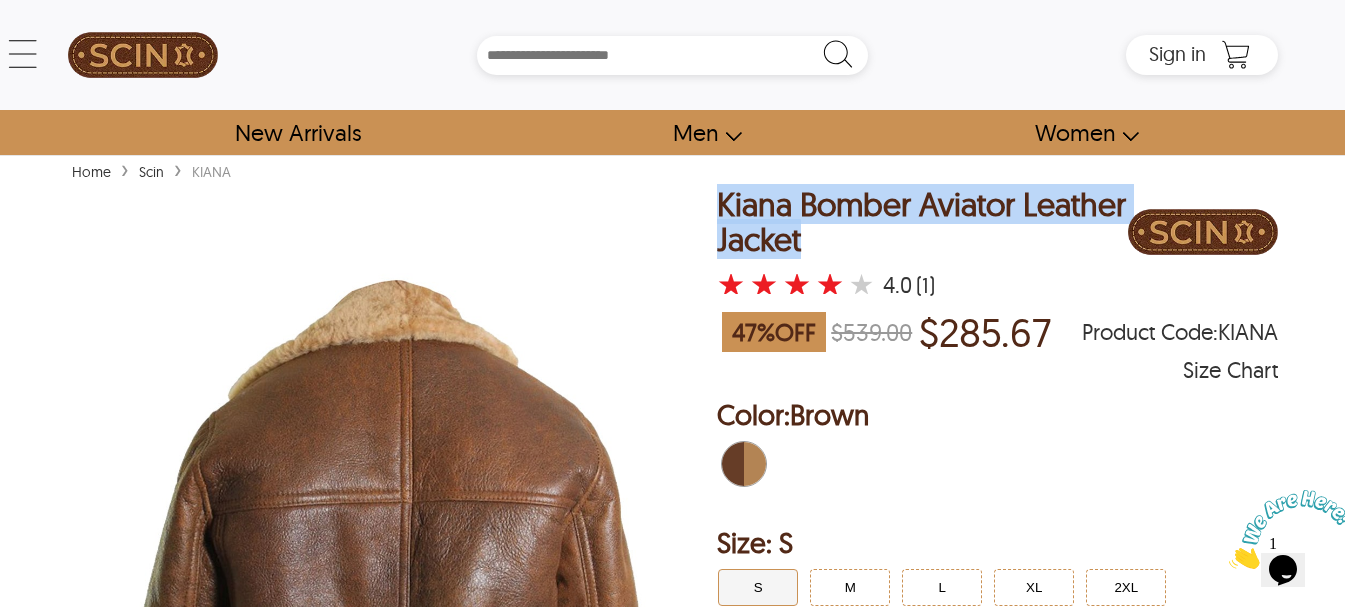 drag, startPoint x: 929, startPoint y: 238, endPoint x: 741, endPoint y: 195, distance: 192.85487 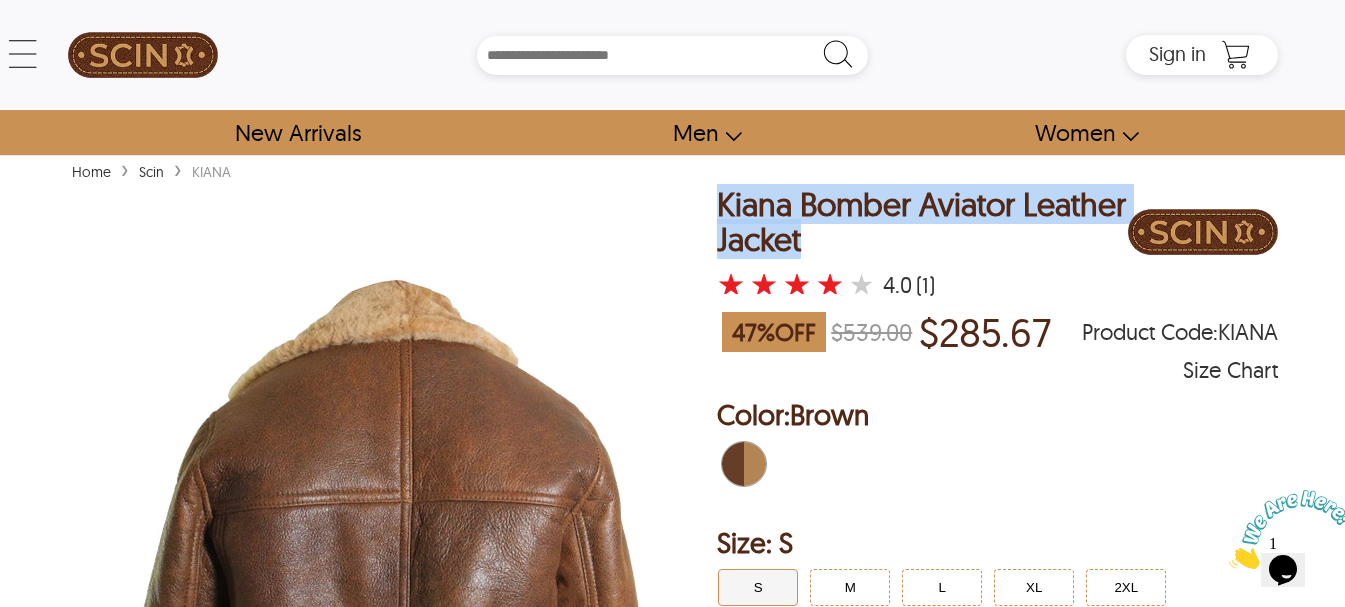 click at bounding box center (391, 592) 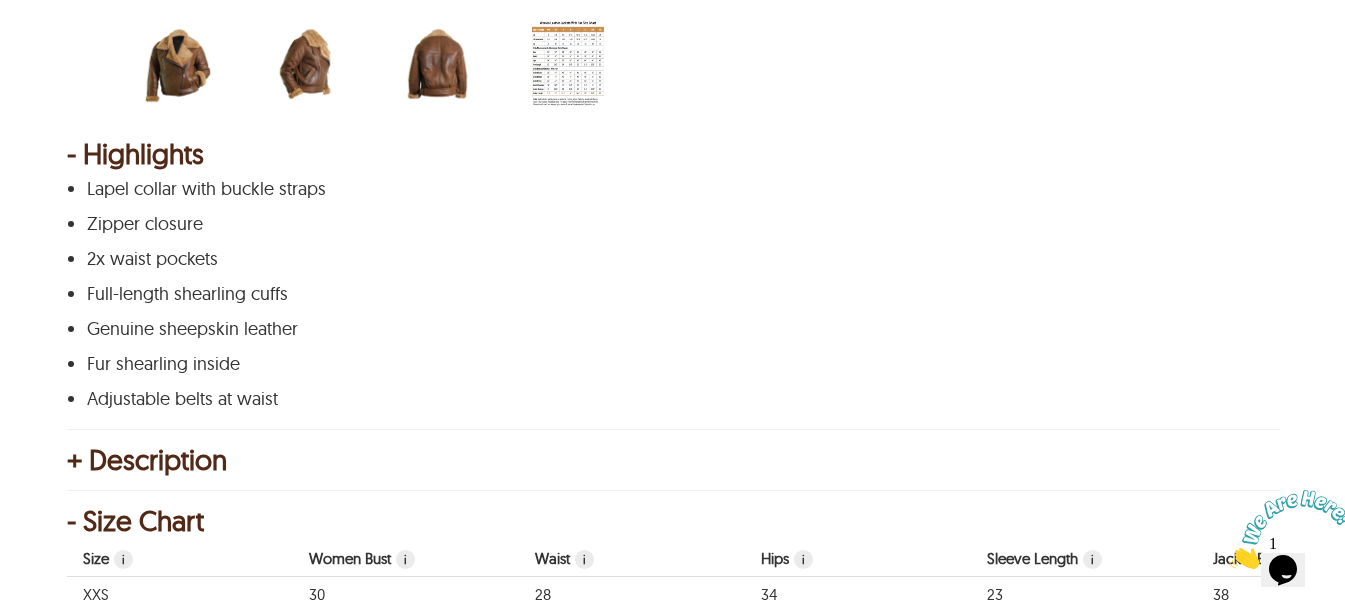 scroll, scrollTop: 1000, scrollLeft: 0, axis: vertical 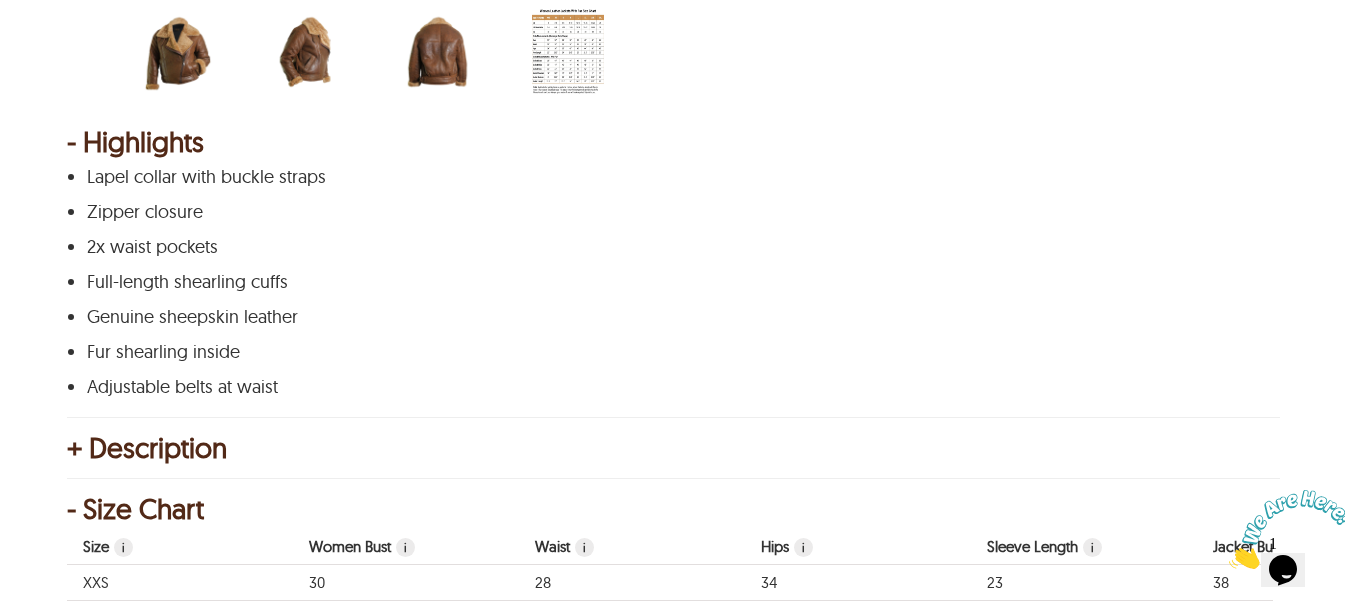 drag, startPoint x: 283, startPoint y: 391, endPoint x: 90, endPoint y: 176, distance: 288.91867 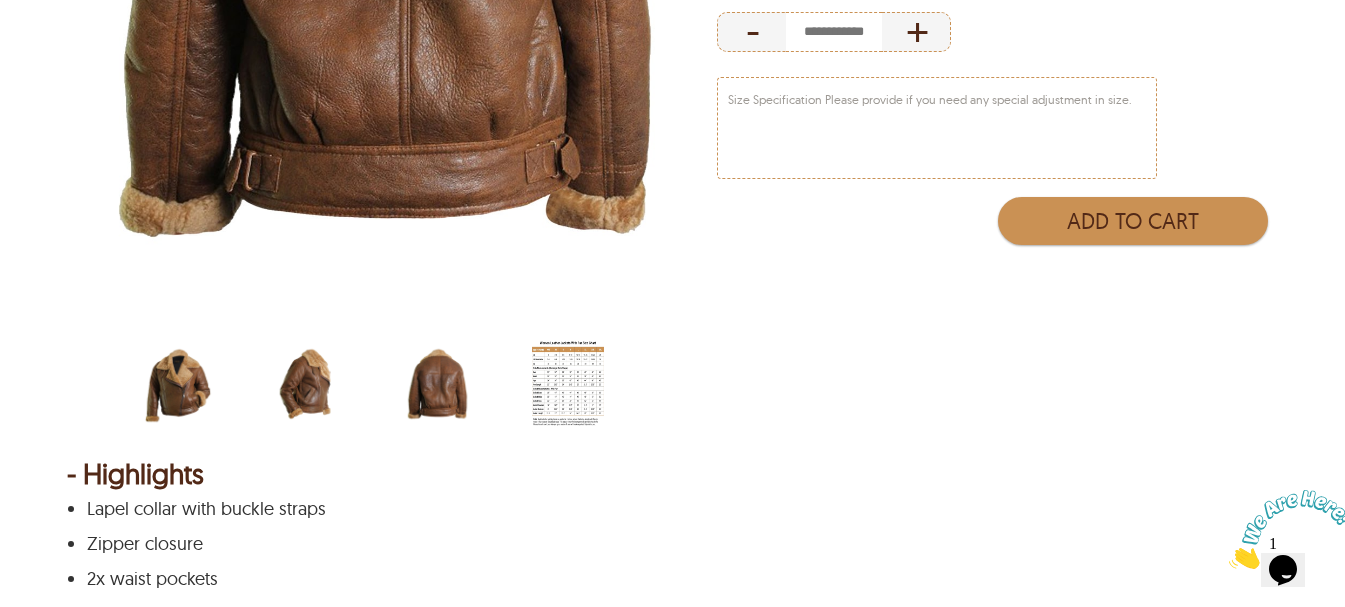 scroll, scrollTop: 333, scrollLeft: 0, axis: vertical 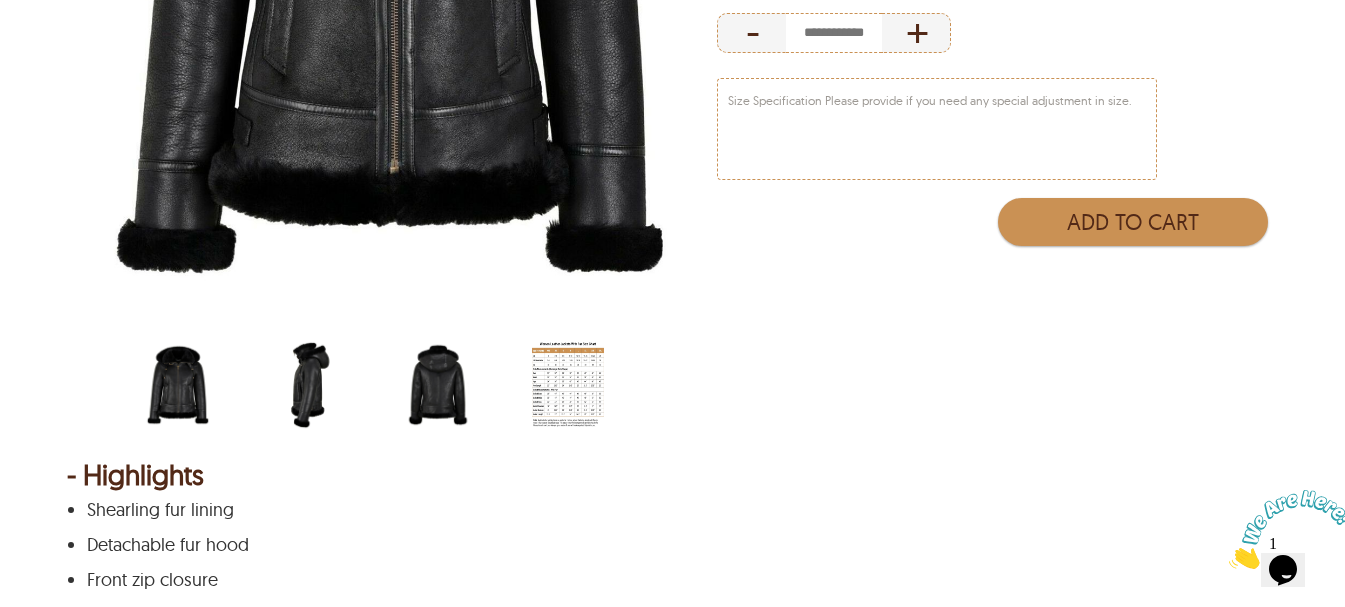 click at bounding box center [308, 385] 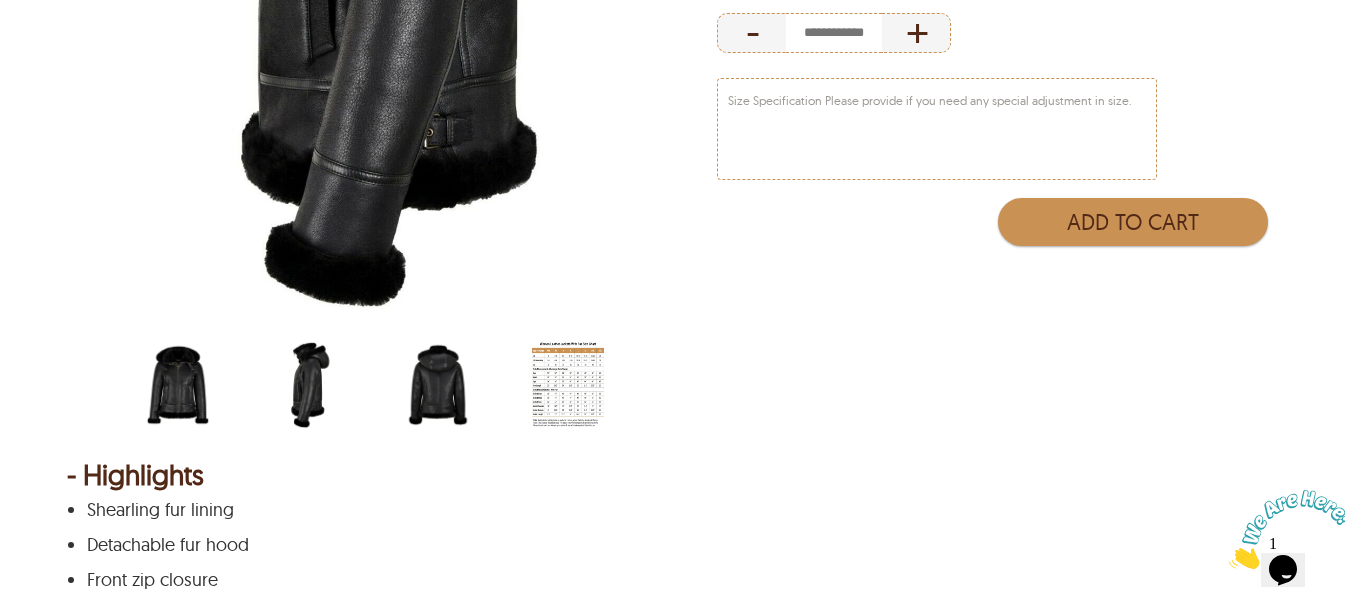 drag, startPoint x: 452, startPoint y: 355, endPoint x: 429, endPoint y: 364, distance: 24.698177 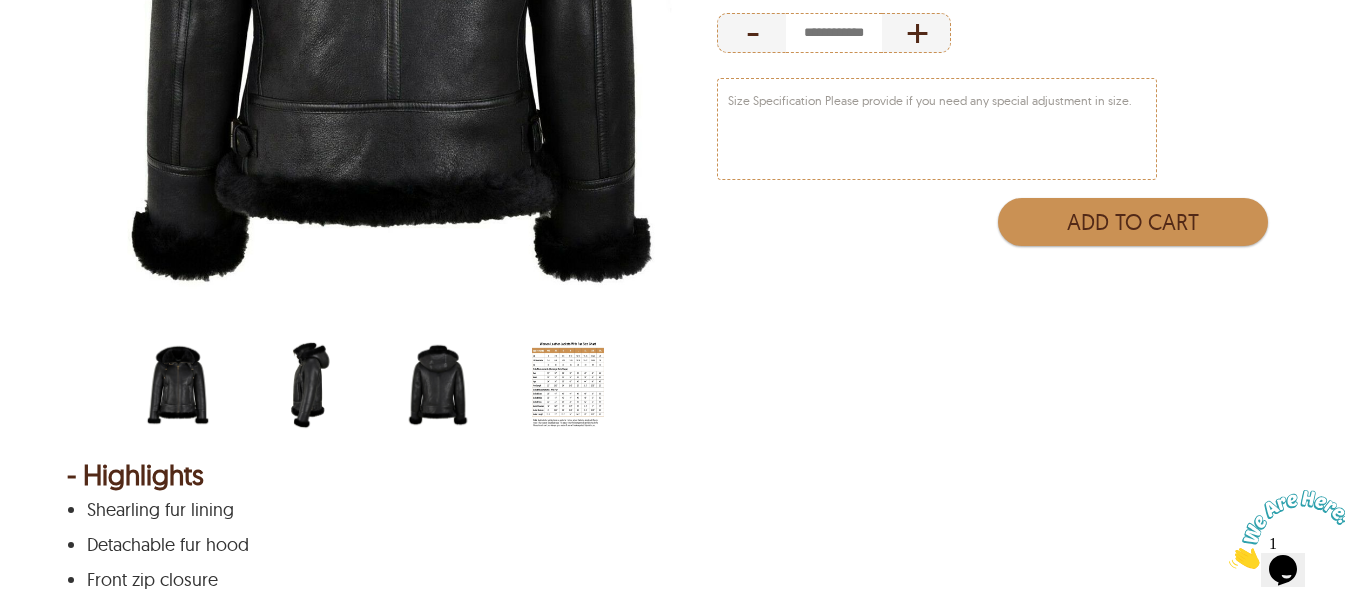 drag, startPoint x: 429, startPoint y: 364, endPoint x: 418, endPoint y: 154, distance: 210.2879 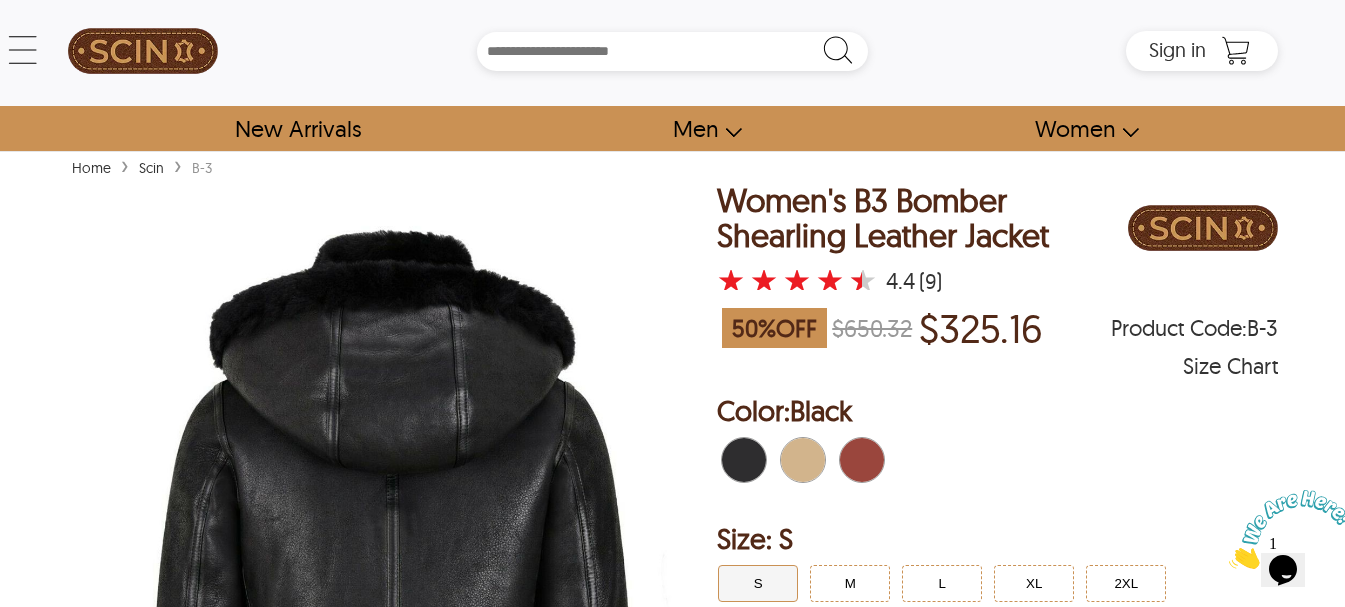 scroll, scrollTop: 0, scrollLeft: 0, axis: both 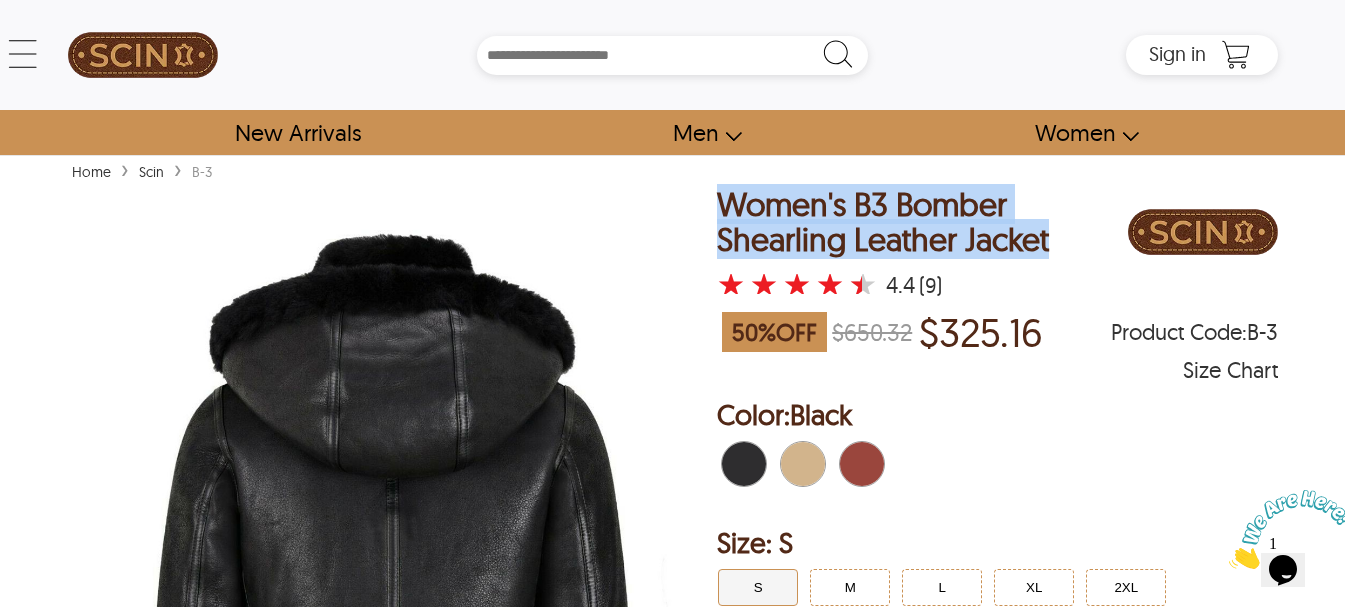 drag, startPoint x: 1068, startPoint y: 240, endPoint x: 719, endPoint y: 204, distance: 350.8518 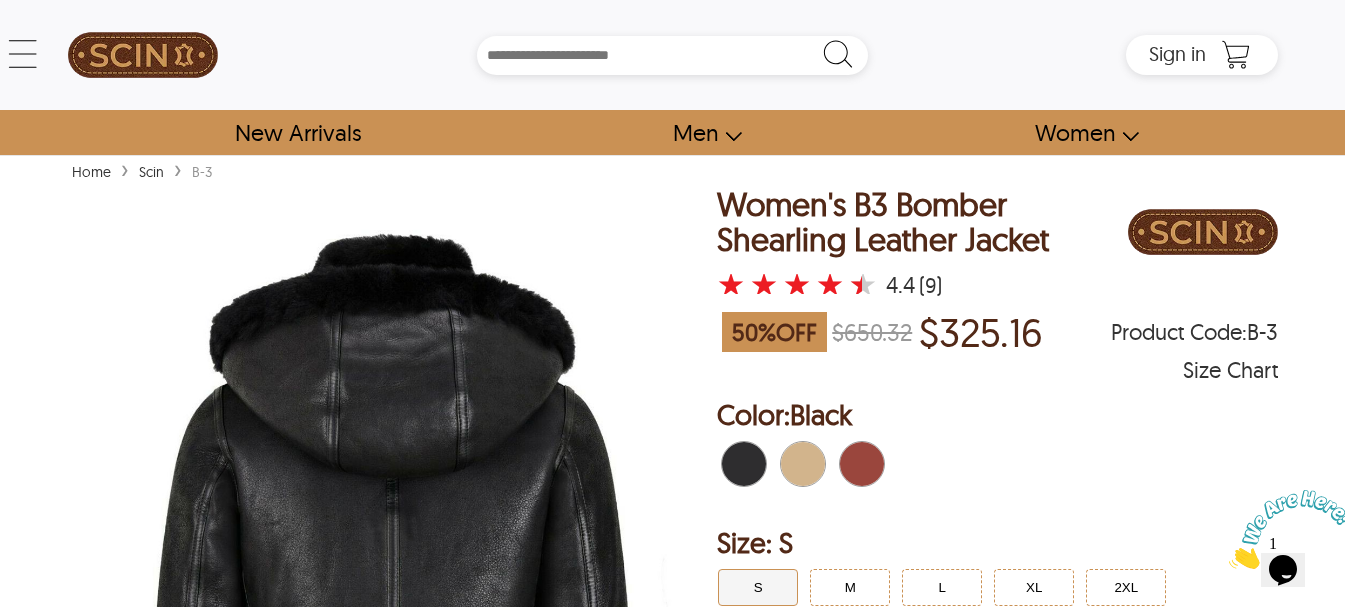 click on "← Menu New Arrivals Men Leather Jackets Aviator Leather Jackets Bomber Leather Jackets Biker Leather Jackets Cafe Racer Leather Jackets Leather Puffer Jackets Varsity Leather Jackets Oversized Leather Jackets Shearling Leather Jackets Leather Vests Leather Shirts Women Leather Jackets Aviator Leather Jackets Bomber Leather Jackets Biker Leather Jackets Cafe Racer Leather Jackets Leather Puffer Jackets Varsity Leather Jackets Oversized Leather Jackets Shearling Leather Jackets Leather Vests Leather Shirts Leather Coats & Blazers Shop Custom Leather Jackets Custom Aviator Leather Jackets Custom Bomber Leather Jackets Custom Biker Leather Jackets Custom Shearling Leather Jackets Custom Leather Coats & Blazers Custom Leather Vests Corporate Gifts  Leather Wallets Leather Portfolios Leather Passport Holders Leather Bags Leather Backpacks Leather Handbags Leather Duffle Bags Leather Crossbody Bags Leather Toiletry Bags Coupons & Specials SCIN Brand  About Us  SCIN Affiliate Program SCIN Reseller Program  Help" at bounding box center [672, 55] 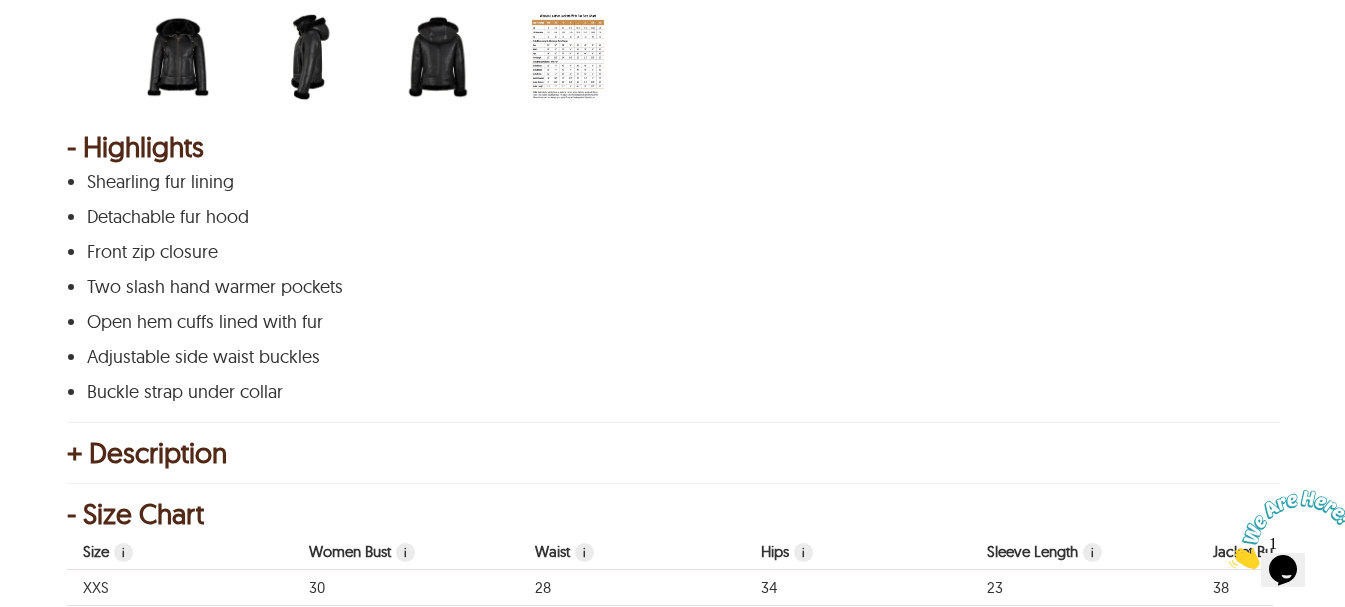 scroll, scrollTop: 1000, scrollLeft: 0, axis: vertical 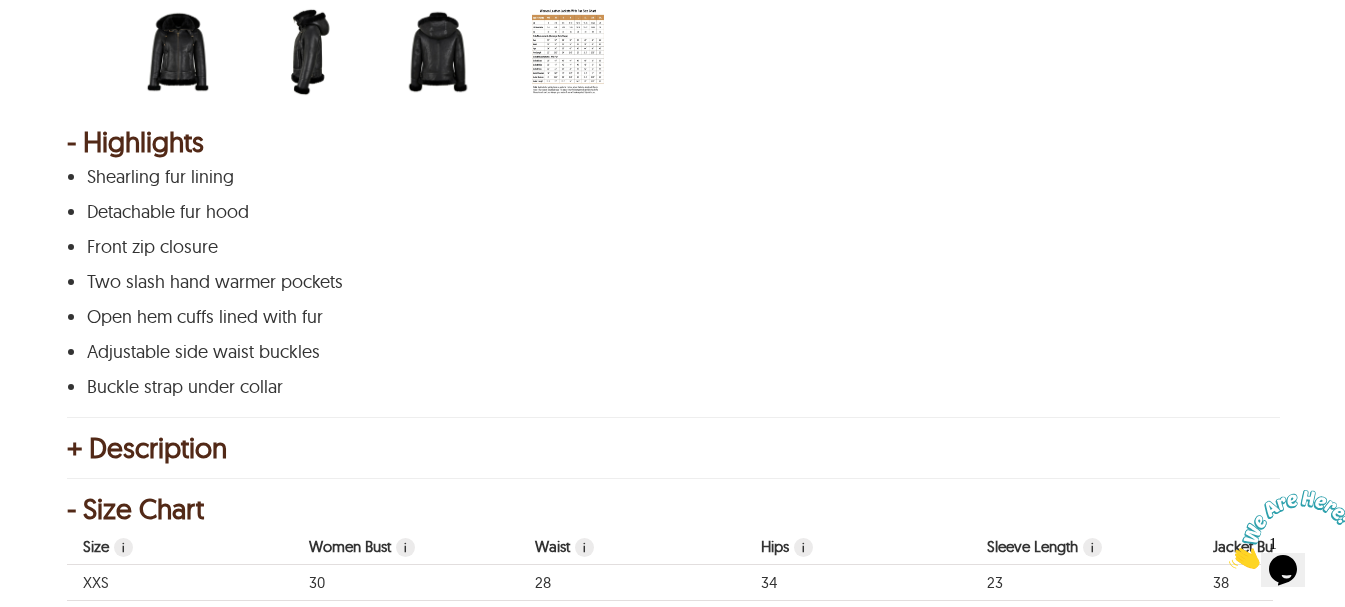 click on "Buckle strap under collar" at bounding box center [670, 387] 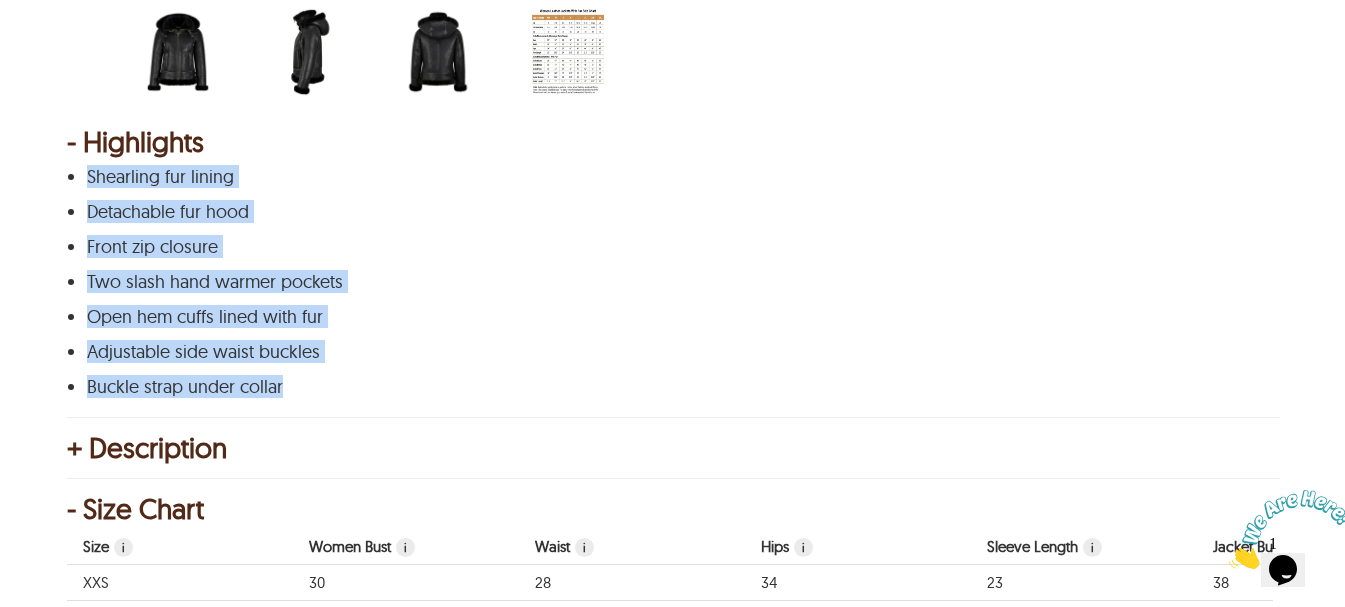 drag, startPoint x: 310, startPoint y: 393, endPoint x: 91, endPoint y: 162, distance: 318.31116 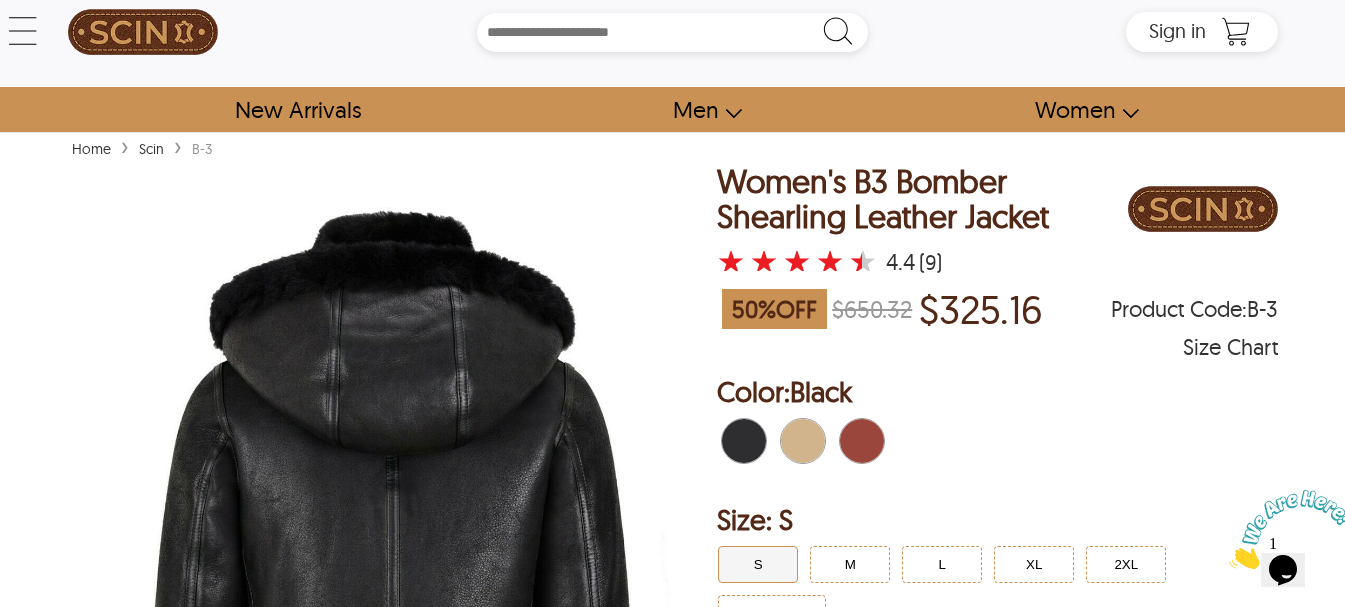 scroll, scrollTop: 0, scrollLeft: 0, axis: both 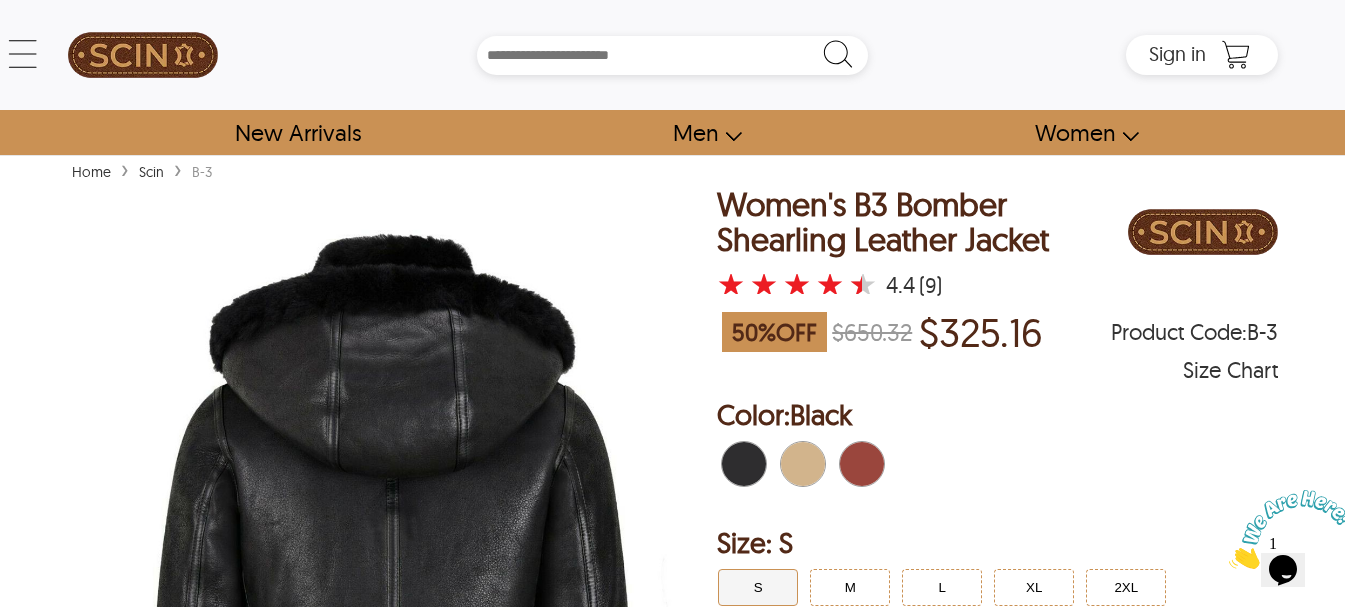 click at bounding box center (792, 464) 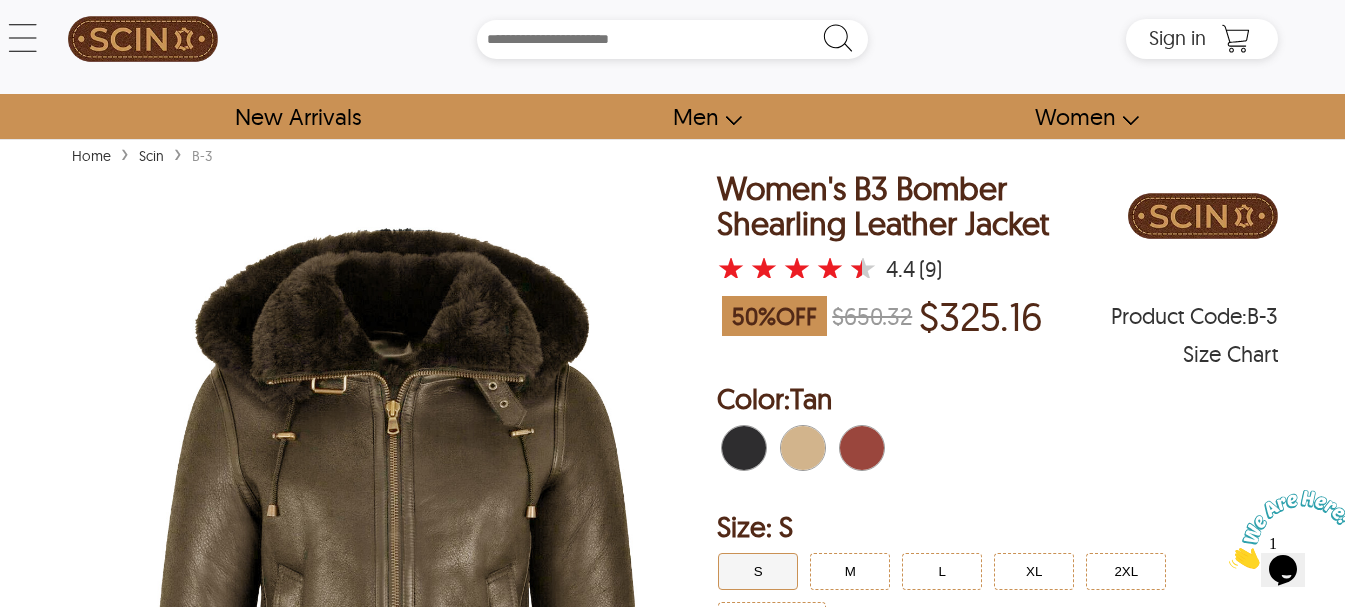 scroll, scrollTop: 0, scrollLeft: 0, axis: both 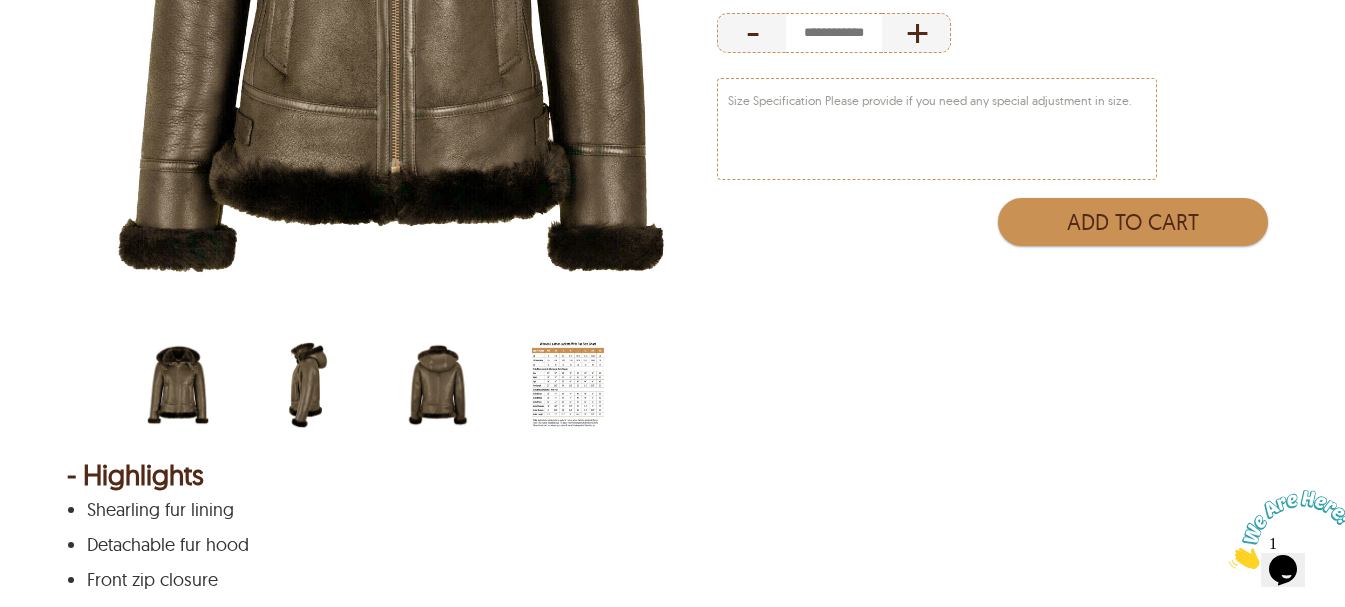 click at bounding box center [308, 385] 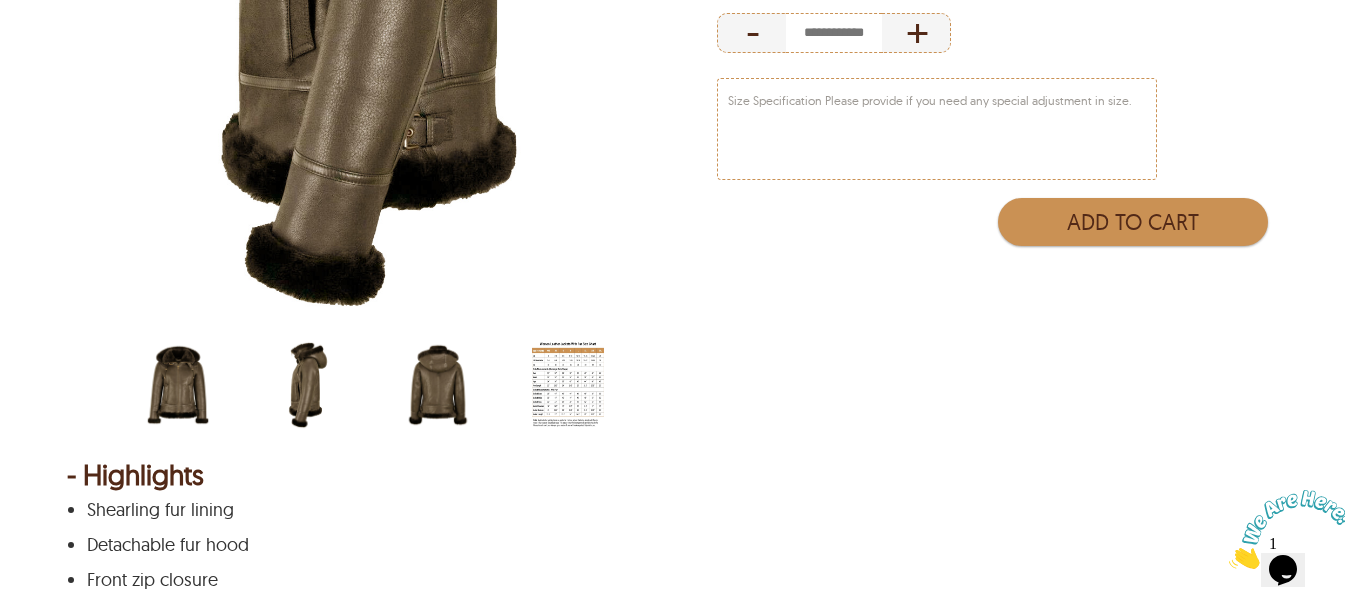 click at bounding box center (438, 385) 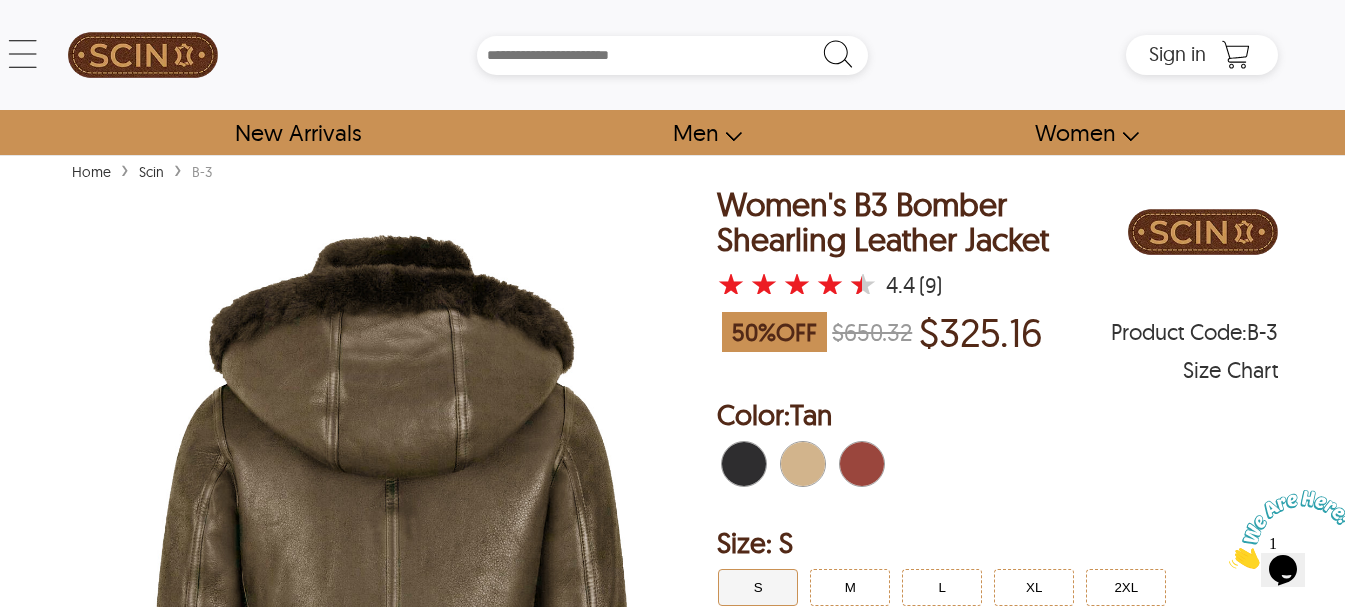 scroll, scrollTop: 333, scrollLeft: 0, axis: vertical 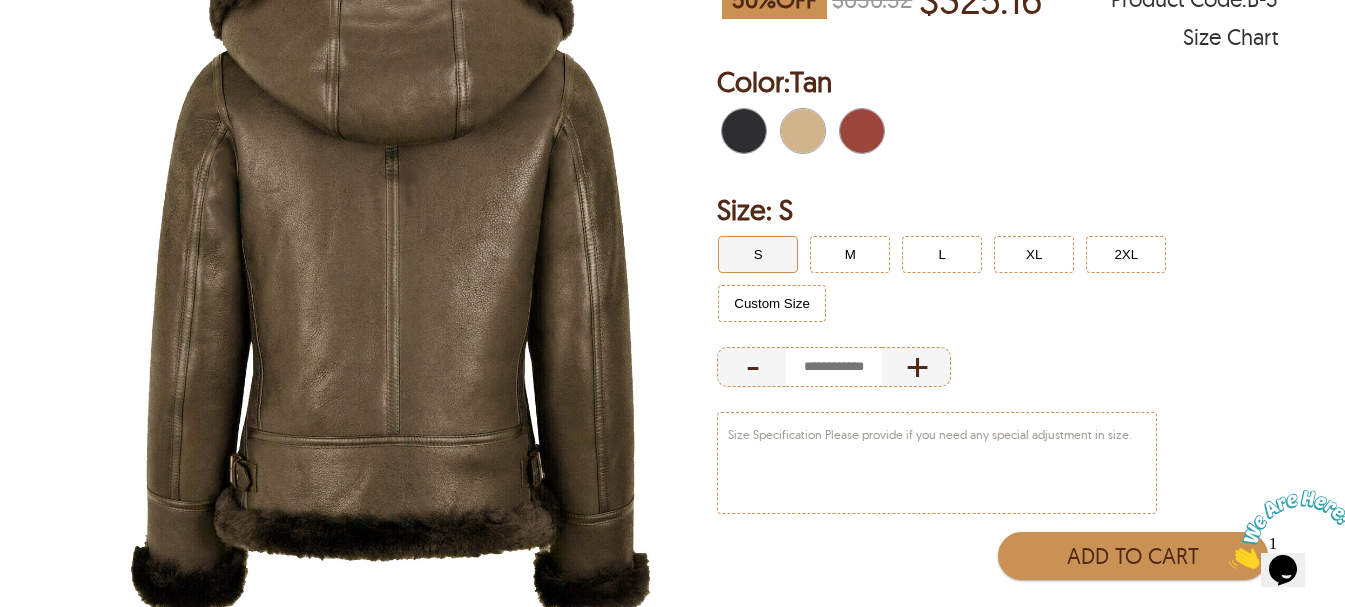 click at bounding box center (851, 131) 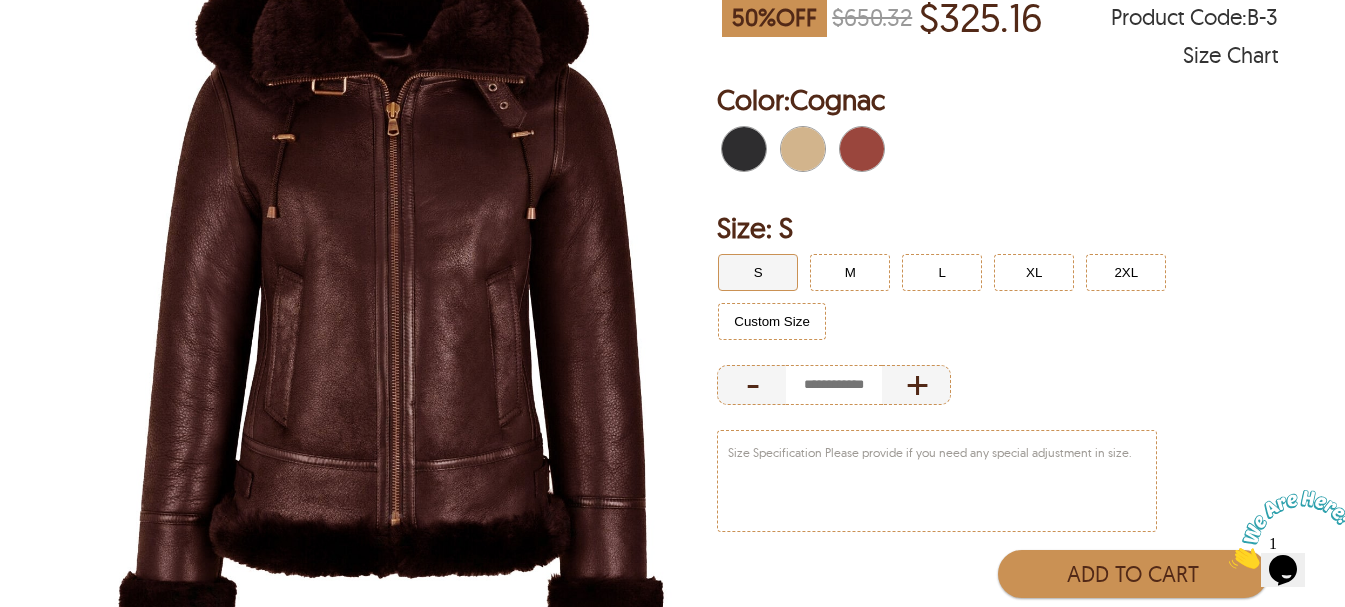 scroll, scrollTop: 333, scrollLeft: 0, axis: vertical 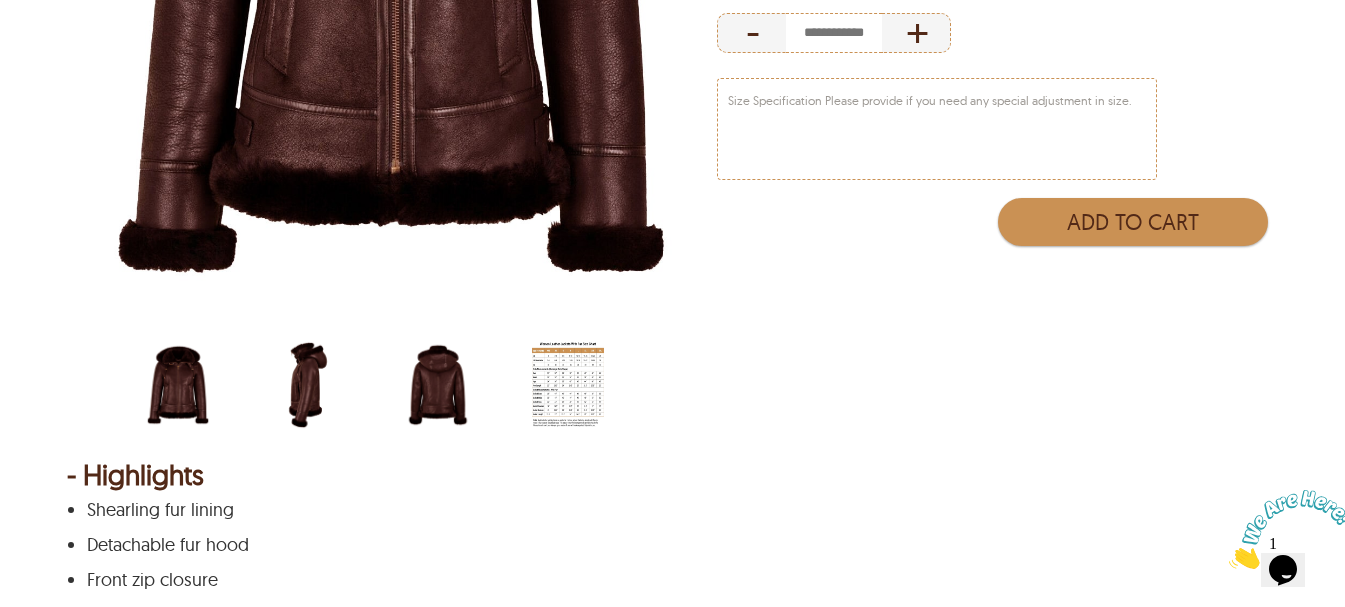 click at bounding box center [308, 385] 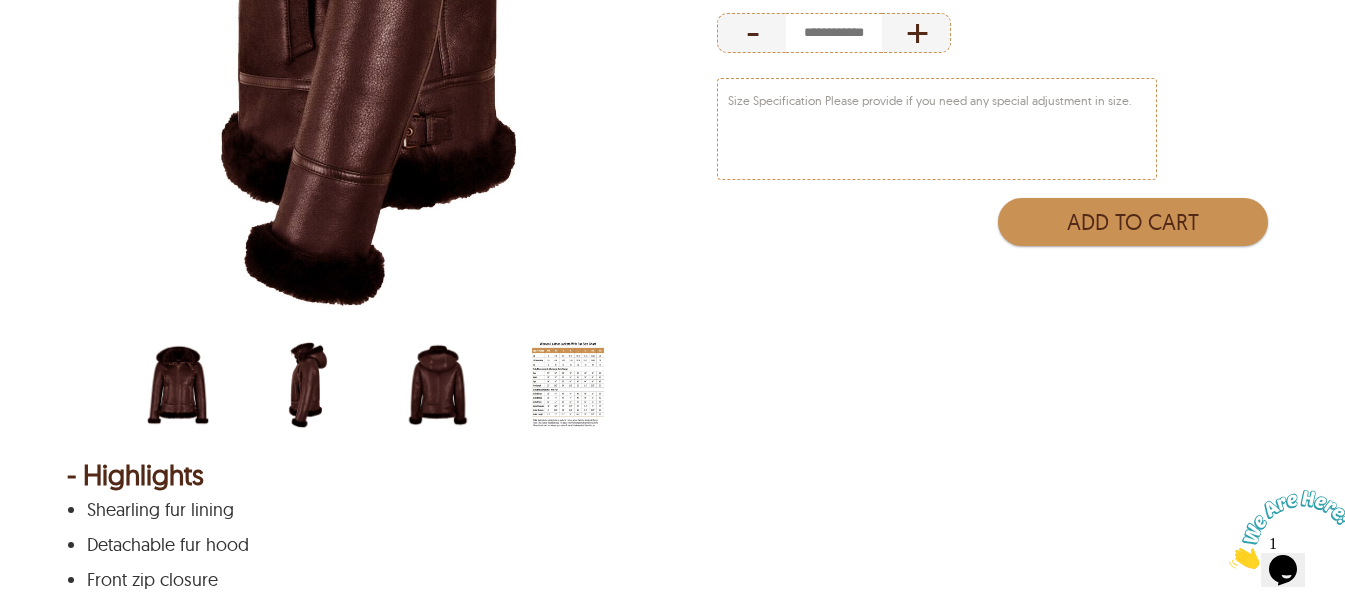 click at bounding box center (438, 385) 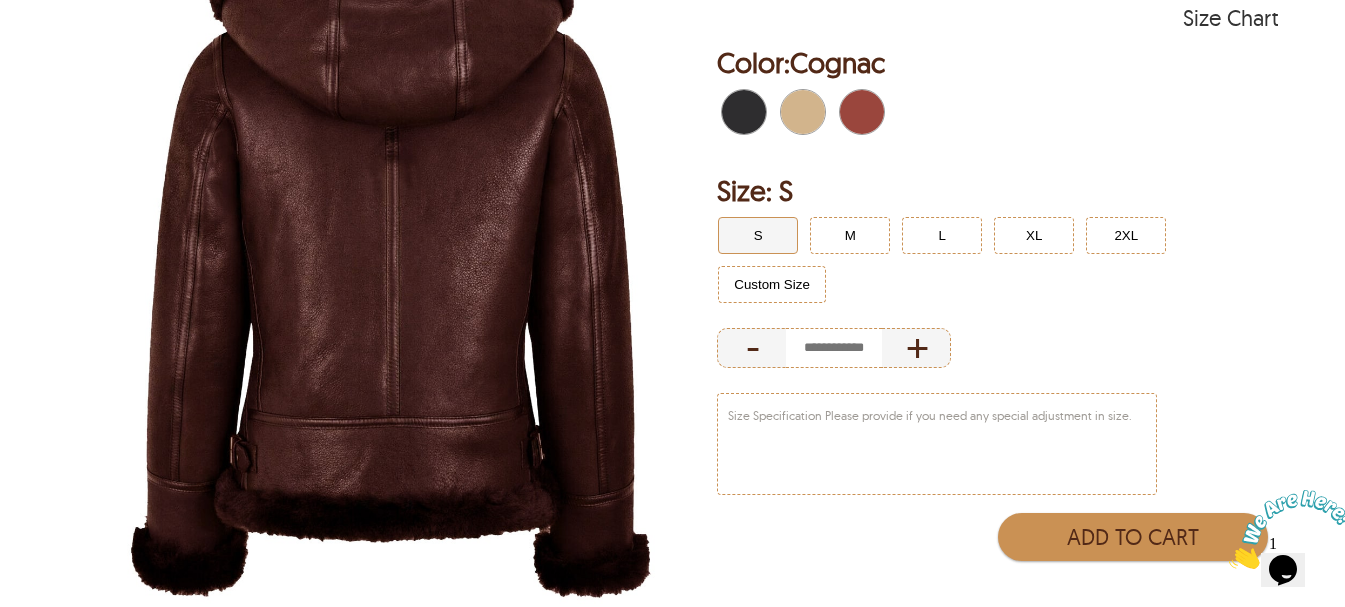 scroll, scrollTop: 333, scrollLeft: 0, axis: vertical 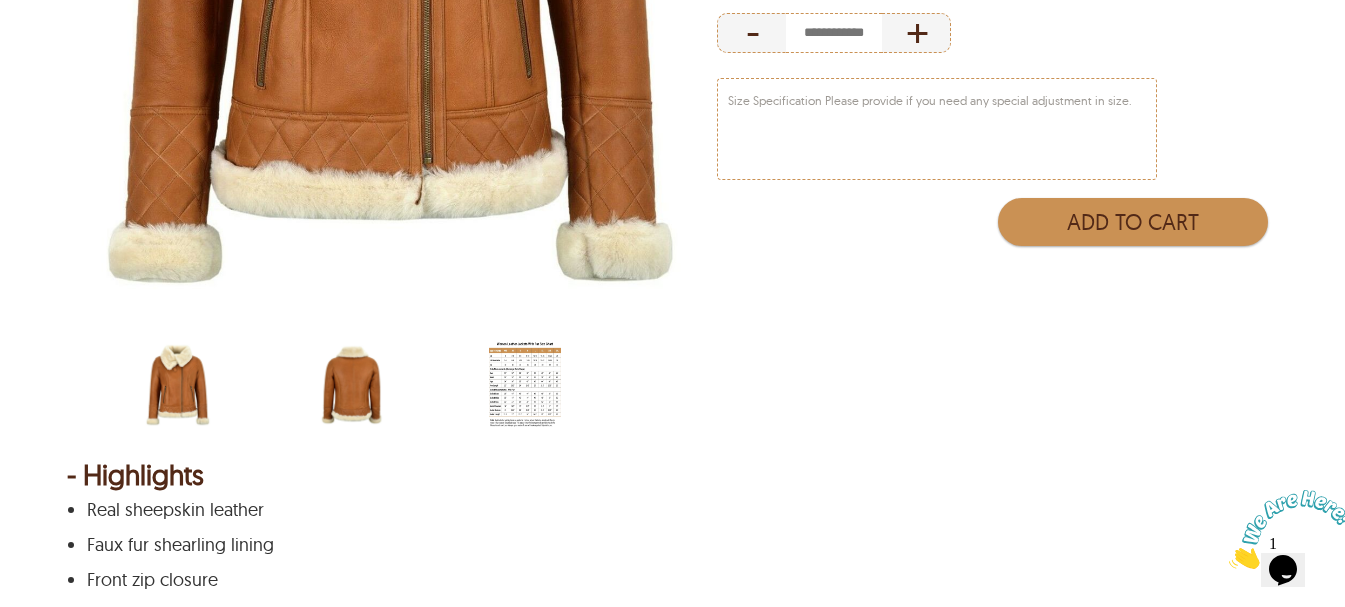drag, startPoint x: 344, startPoint y: 394, endPoint x: 433, endPoint y: 293, distance: 134.61798 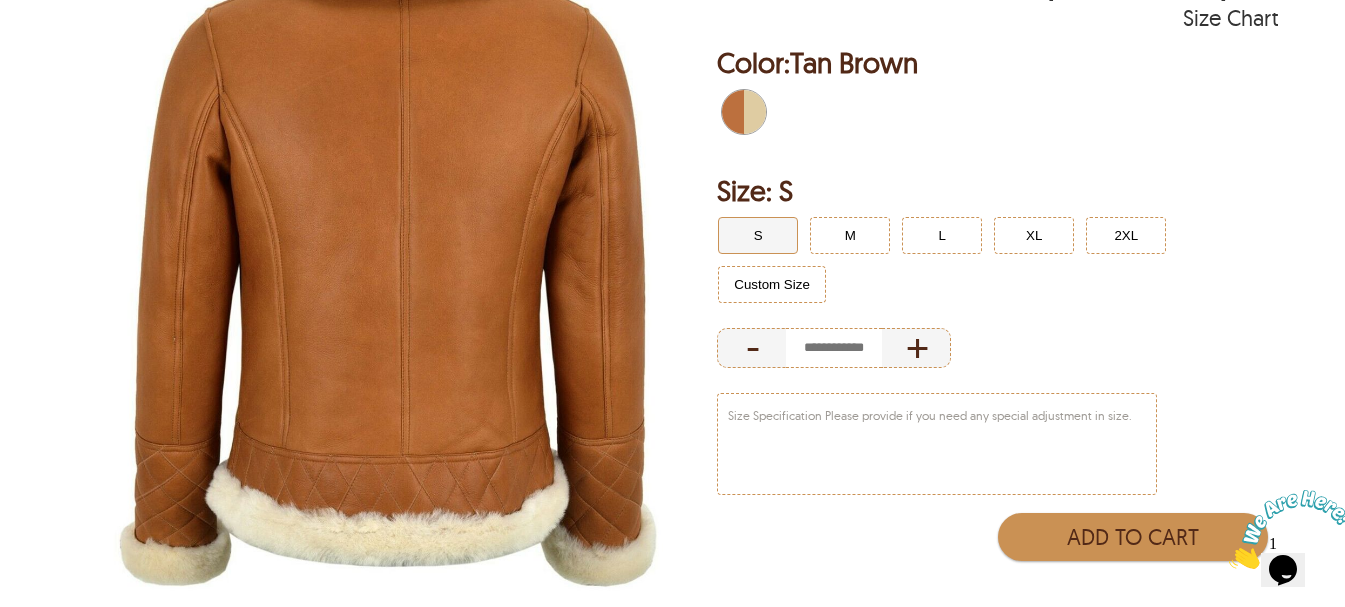 scroll, scrollTop: 0, scrollLeft: 0, axis: both 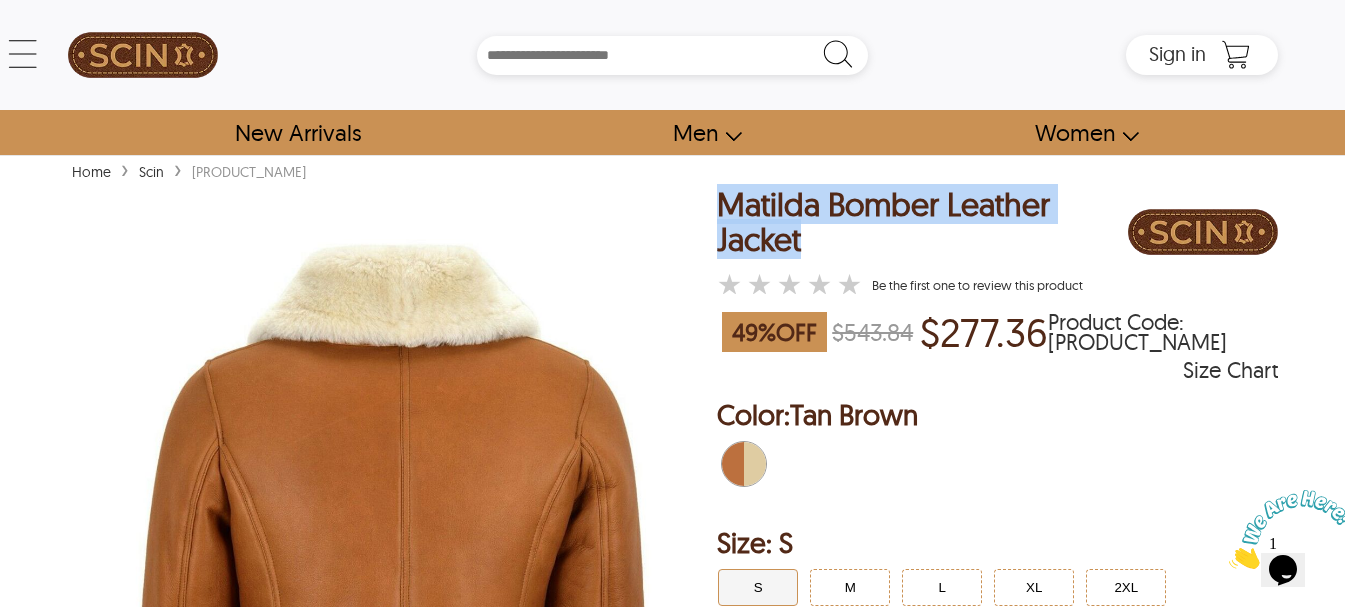 drag, startPoint x: 819, startPoint y: 244, endPoint x: 730, endPoint y: 215, distance: 93.60555 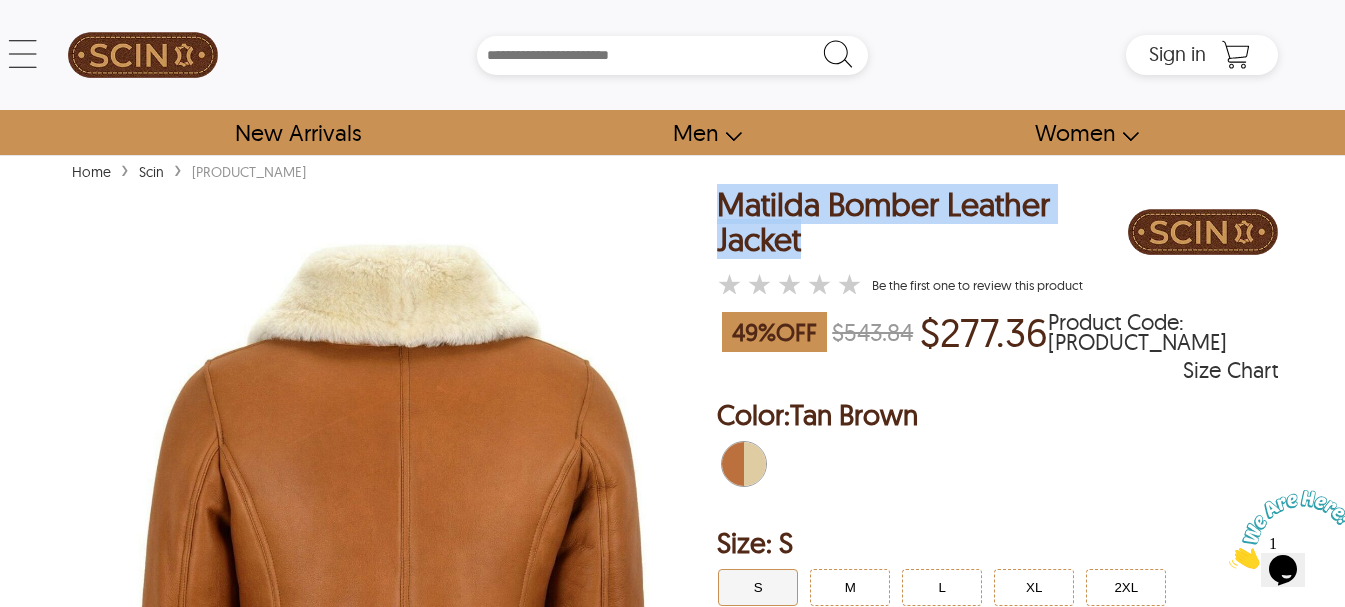click on "Home › Scin › [PRODUCT_NAME] < [PRODUCT_NAME] Bomber Leather Jacket 49 %  OFF $543.84 $277.36 [PRODUCT_NAME] ★ ★ ★ ★ ★ Size Chart [PRODUCT_NAME] Bomber Leather Jacket     ★ ★ ★ ★ ★ Be the first one to review this product 49 %  OFF $543.84 $277.36 Product Code :  [PRODUCT_NAME] Size Chart Order Details reviews Color:  Tan Brown Size: S S M L XL 2XL Custom Size - + Color:  Tan Brown Size S S M L XL 2XL Custom Size - + Size Specification Please provide if you need any special adjustment in size. Add to Cart - Highlights Real sheepskin leather Faux fur shearling lining Front zip closure Two side slash zipper pockets Classic aviator pilot style Neck warmer with fur lining Fur collar with adjustable buckle belt Neck warmer with fur lining inside Fur collar with adjustable buckle belt V- Neck Style Open hem cuffs with fur Quilted design on waist and lower sleeves + Description Introducing our [PRODUCT_NAME]  Bomber Leather Jacket  to elevate your winter wardrobe, a timeless fusion of style and warmth. Crafted from premium  , this  i" at bounding box center (672, 1771) 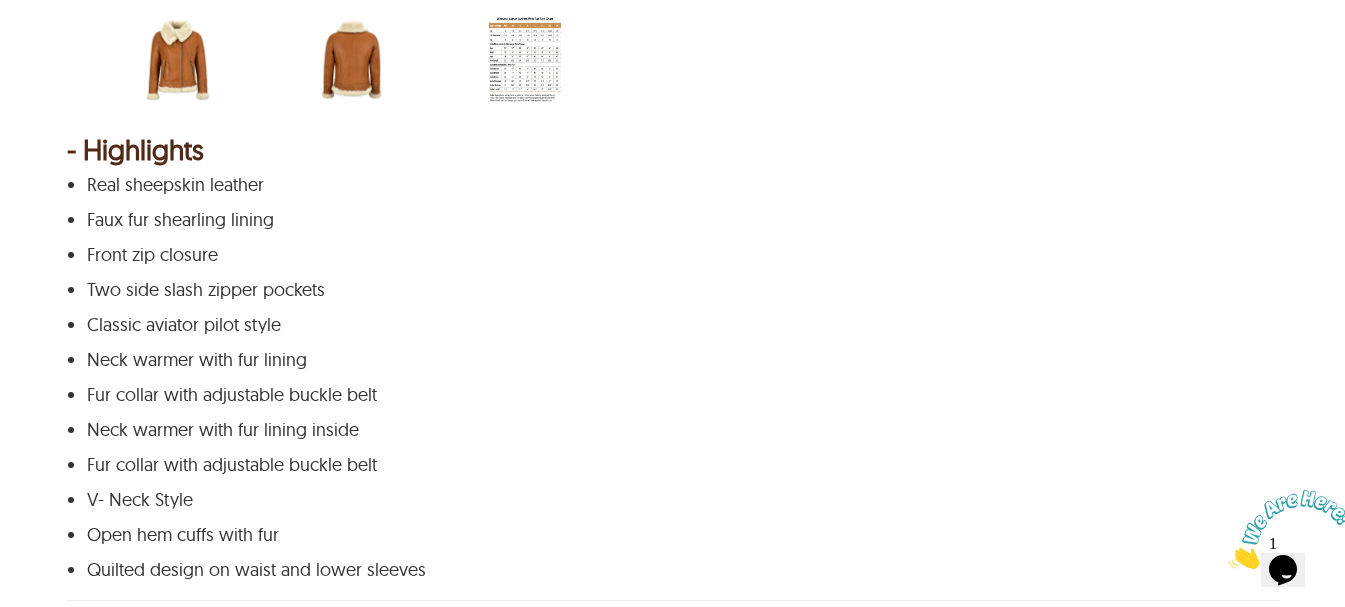 scroll, scrollTop: 1000, scrollLeft: 0, axis: vertical 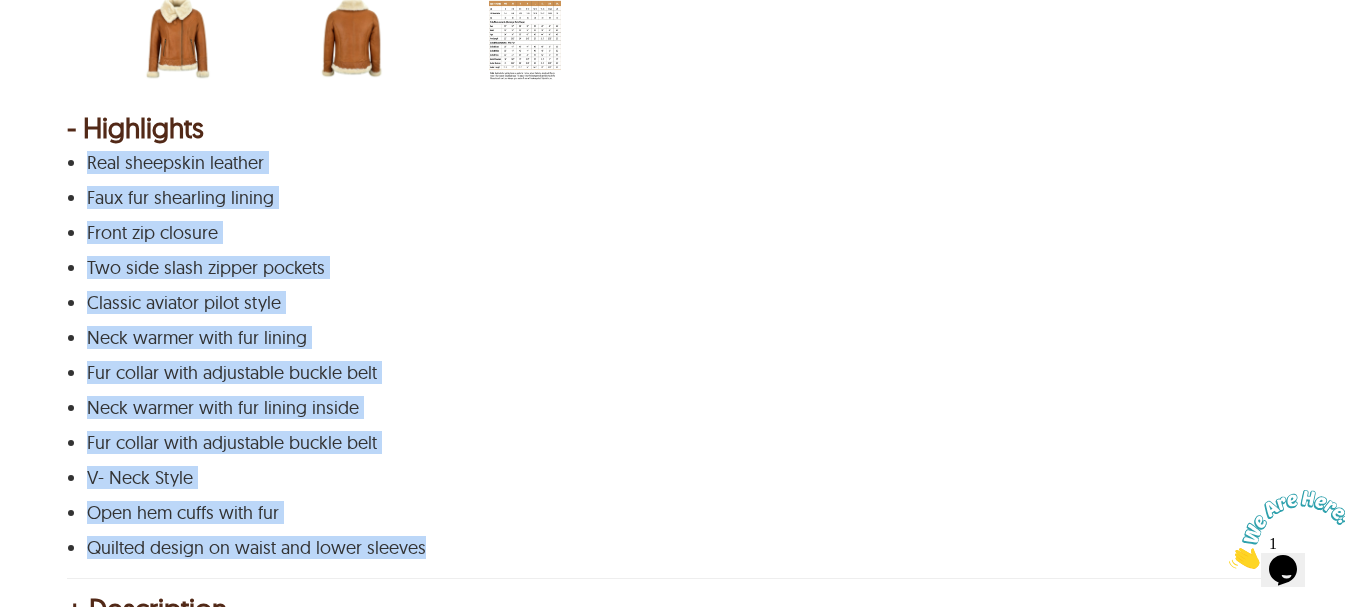 drag, startPoint x: 467, startPoint y: 554, endPoint x: 78, endPoint y: 163, distance: 551.5451 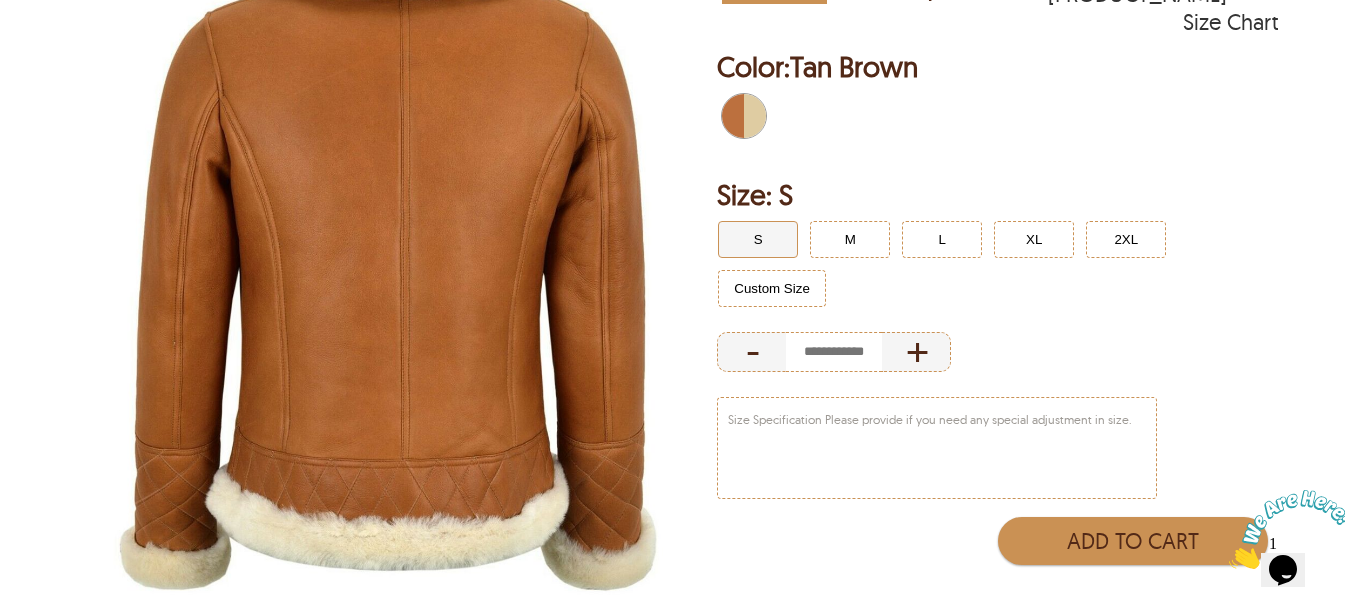 scroll, scrollTop: 14, scrollLeft: 0, axis: vertical 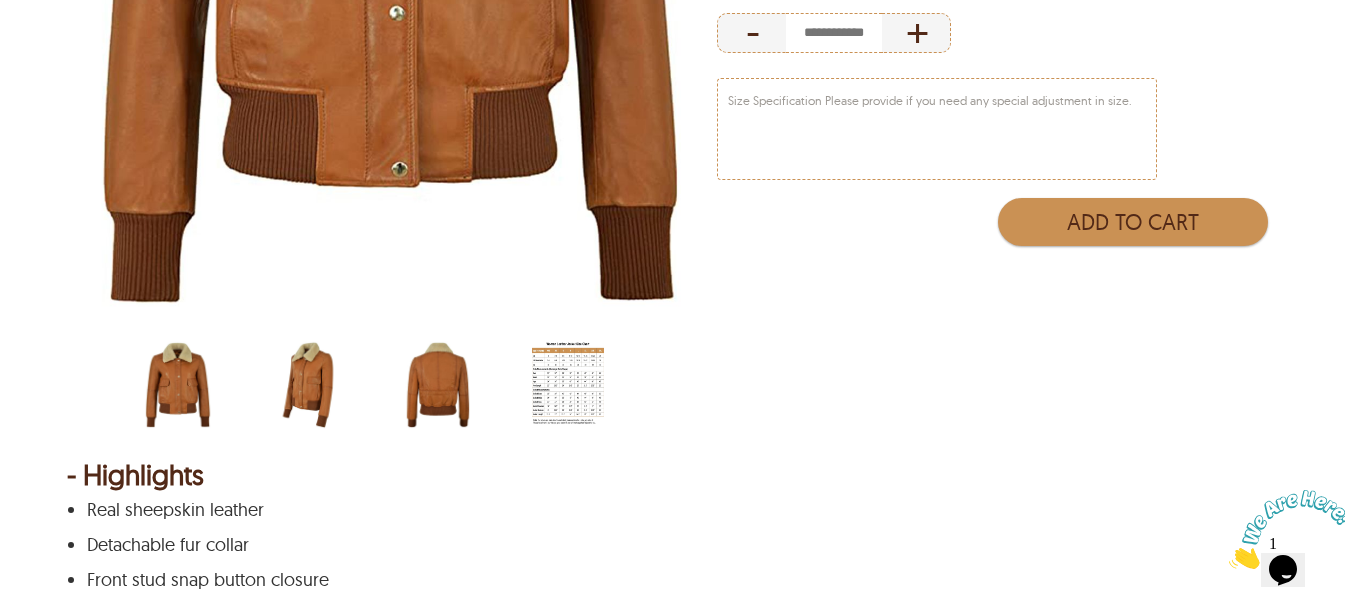 click at bounding box center (308, 385) 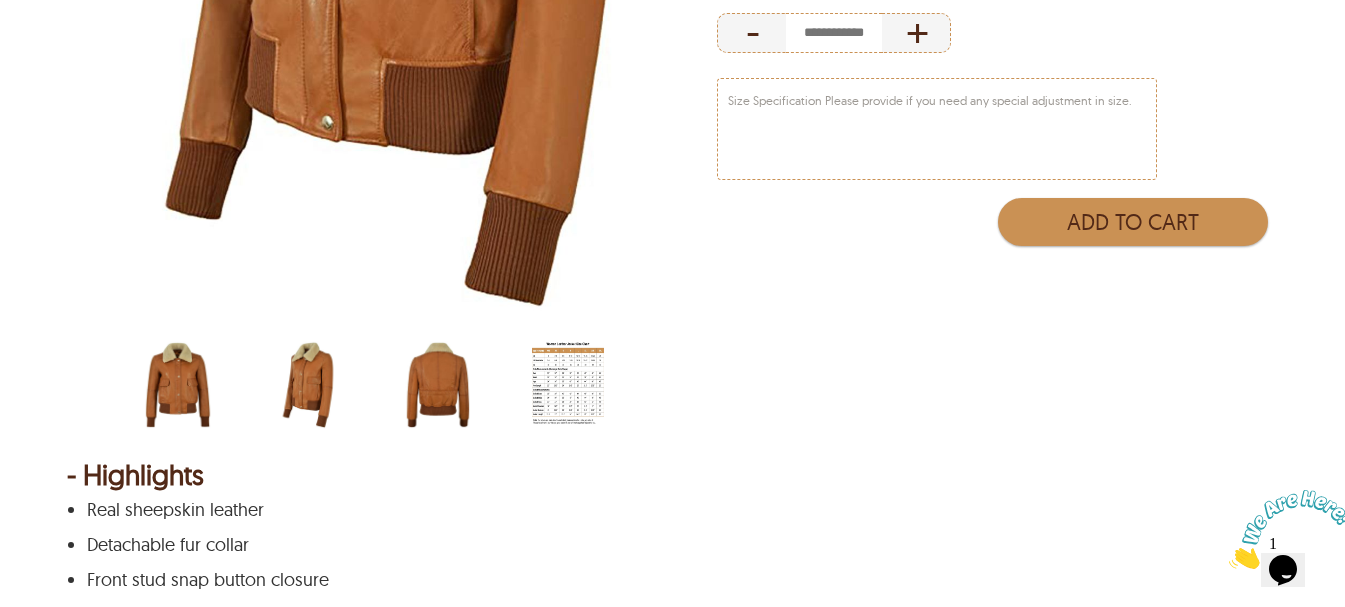 click at bounding box center (438, 385) 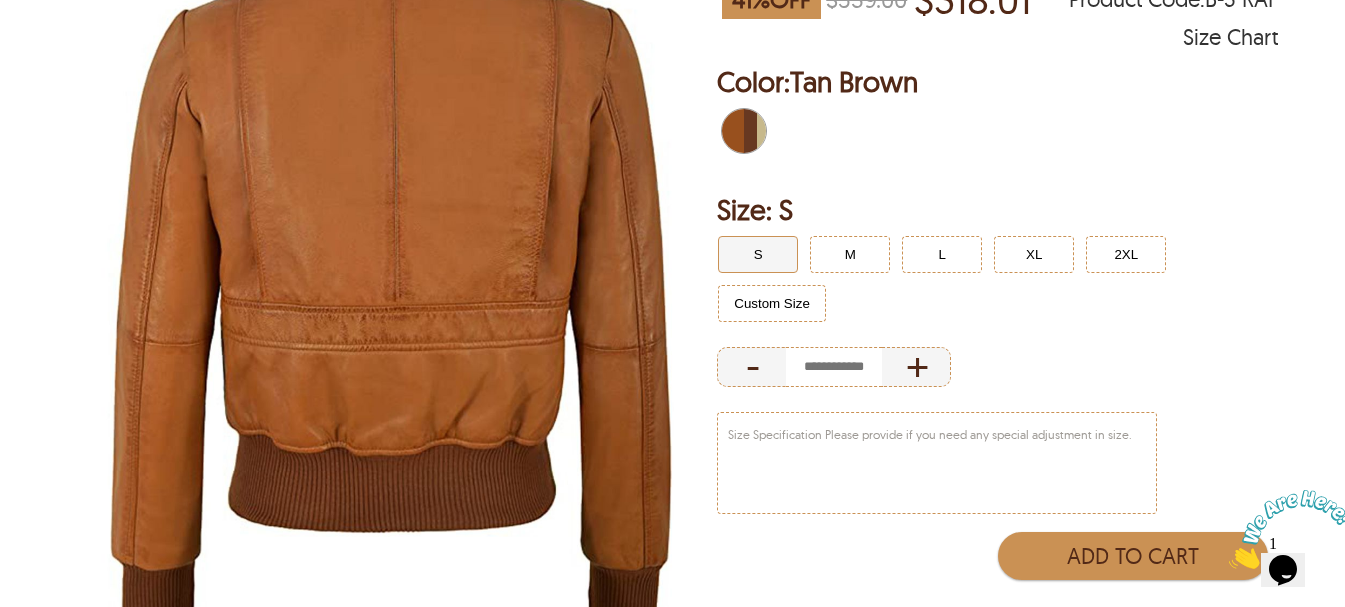 scroll, scrollTop: 0, scrollLeft: 0, axis: both 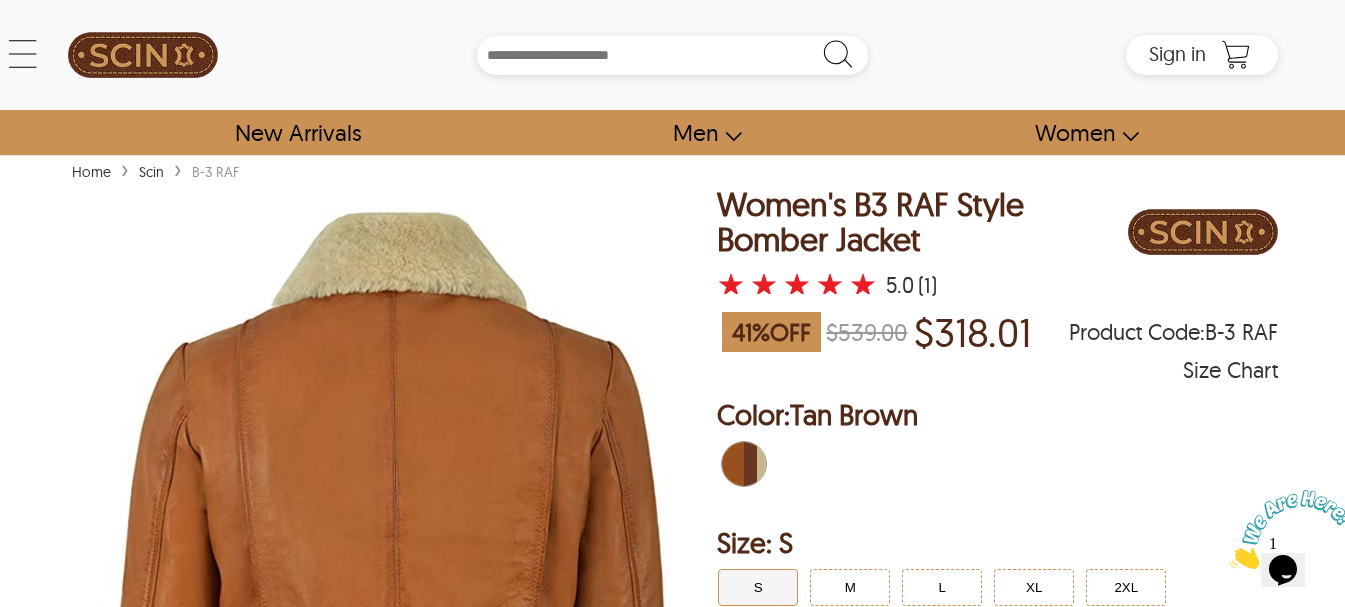 click on "Women's B3 RAF Style Bomber Jacket" at bounding box center [922, 222] 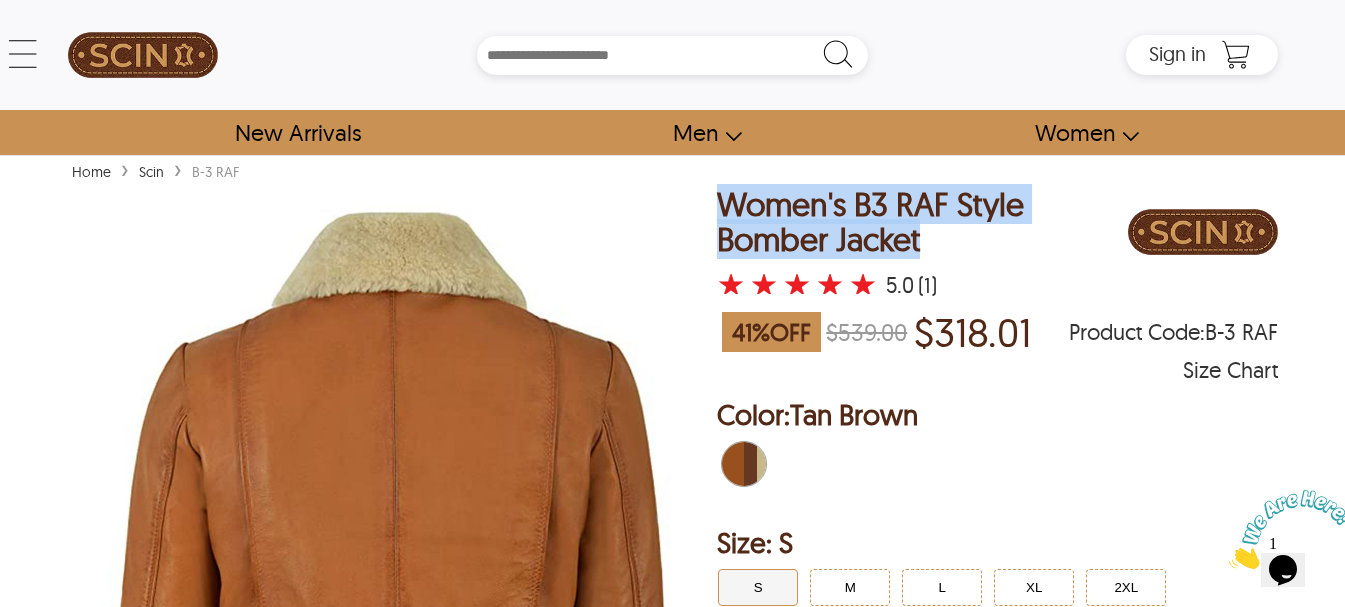 drag, startPoint x: 935, startPoint y: 242, endPoint x: 721, endPoint y: 199, distance: 218.27734 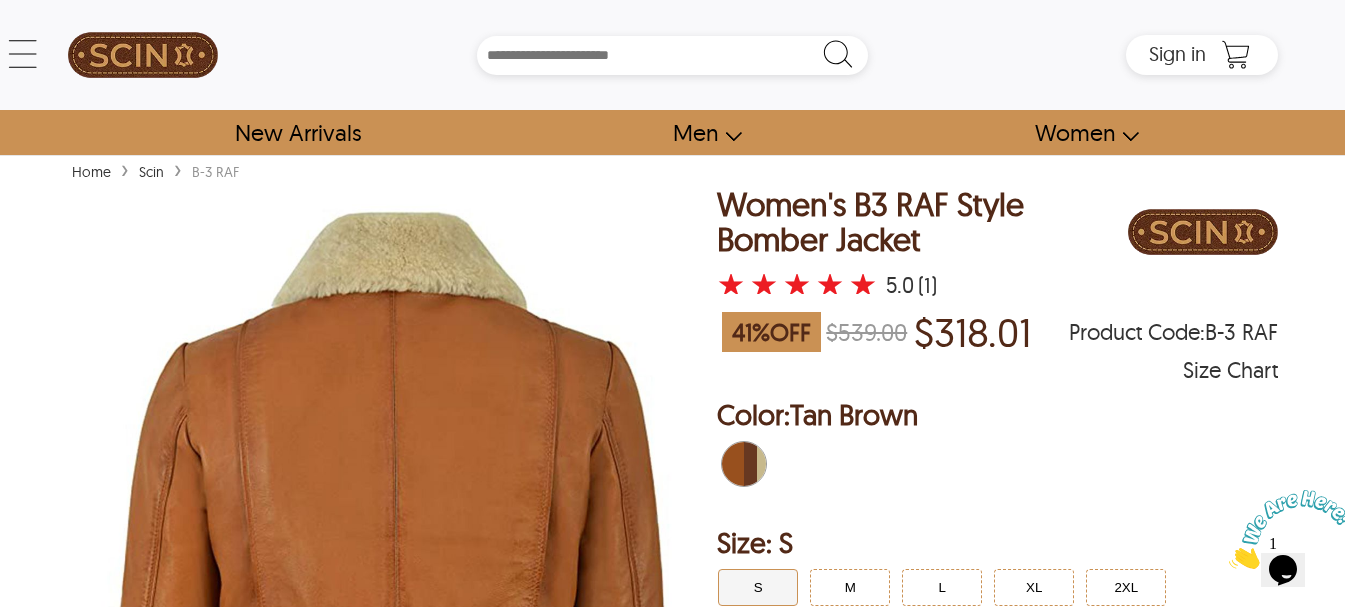 click on "Home › Scin › B-3 RAF < Women's B3 RAF Style Bomber Jacket  41 %  OFF $539.00 $318.01 B-3 RAF ★ ★ ★ ★ ★ 5.0  (1) Size Chart Women's B3 RAF Style Bomber Jacket      ★ ★ ★ ★ ★ 5.0  (1) 41 %  OFF $539.00 $318.01 Product Code :  B-3 RAF Size Chart Order Details reviews Color:  Tan Brown Size: S S M L XL 2XL Custom Size - + Color:  Tan Brown Size S S M L XL 2XL Custom Size - + Size Specification Please provide if you need any special adjustment in size. Add to Cart - Highlights Real sheepskin leather Detachable fur collar Front stud snap button closure Two outer side pockets with flap Rib knit cuffs and waist Polyester lining inside + Description Introducing our Women's B3 RAF Style  Bomber Jacket , a timeless blend of sophistication and rugged style. Crafted from  real sheepskin leather aviator bomber - Size Chart Size i Women Bust i Waist i Hips i Sleeve Length i Jacket Bust i Jacket Waist i Jacket Hips i Jacket Shoulder i Jacket Sleeves  i Jacket Length i XXS 30" 28" 34" 23" 36" 34" 40"" at bounding box center (672, 1886) 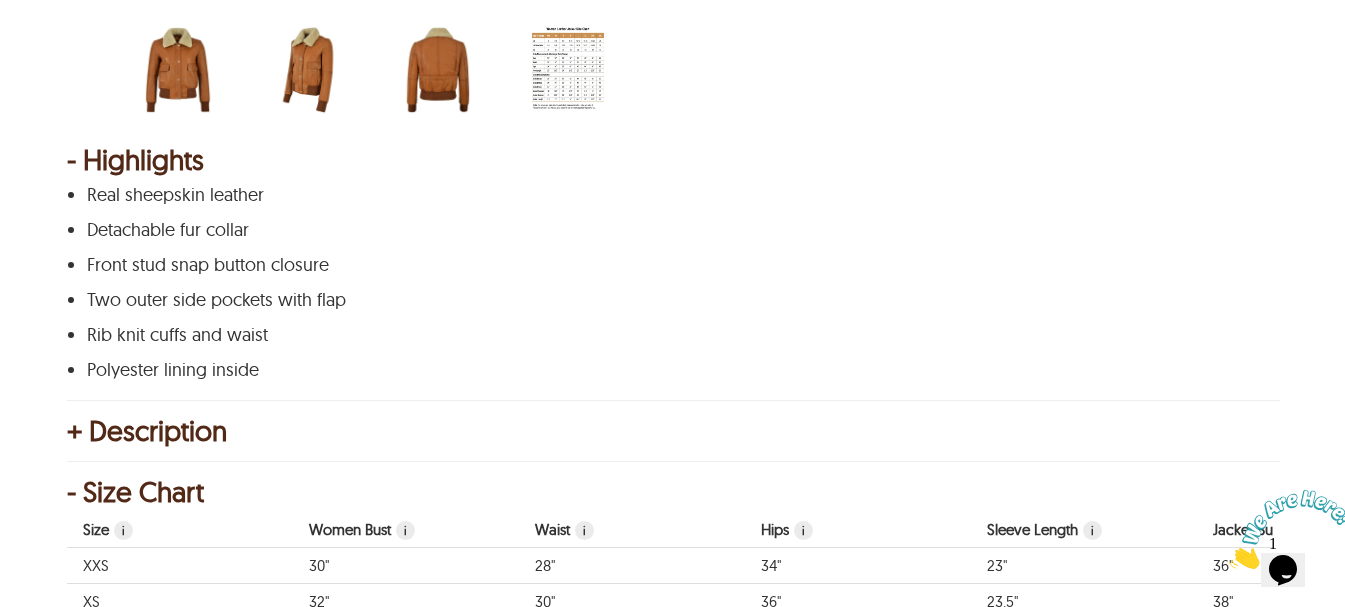 scroll, scrollTop: 1000, scrollLeft: 0, axis: vertical 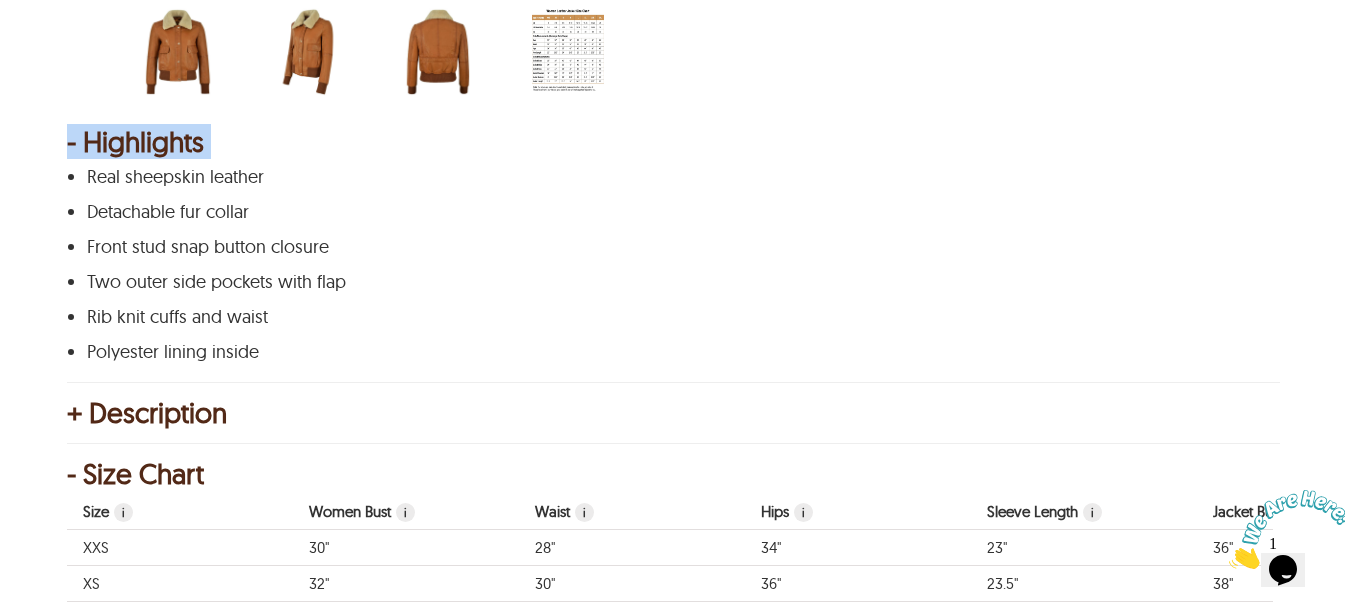 drag, startPoint x: 284, startPoint y: 369, endPoint x: 93, endPoint y: 162, distance: 281.65582 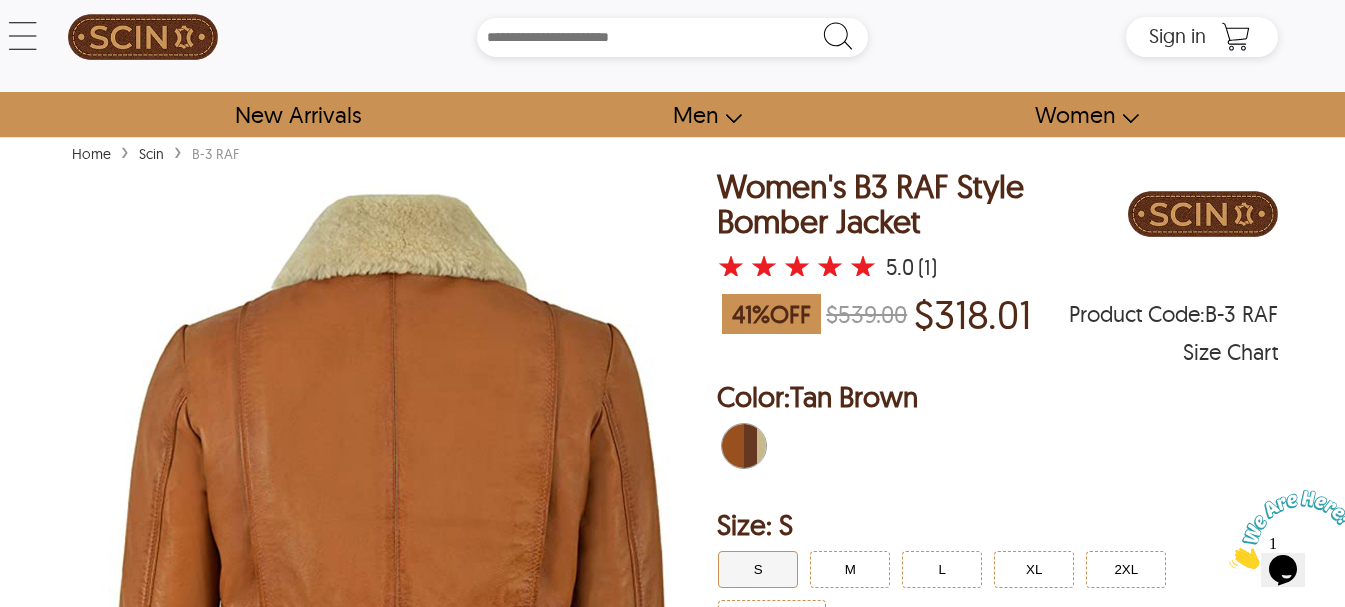 scroll, scrollTop: 0, scrollLeft: 0, axis: both 